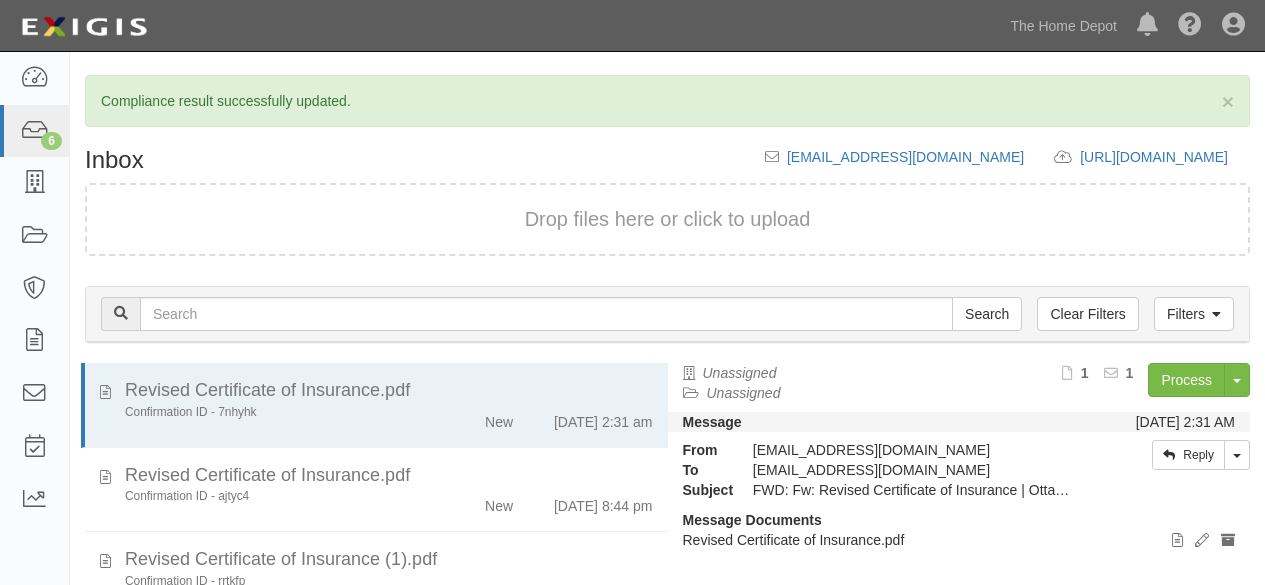scroll, scrollTop: 0, scrollLeft: 0, axis: both 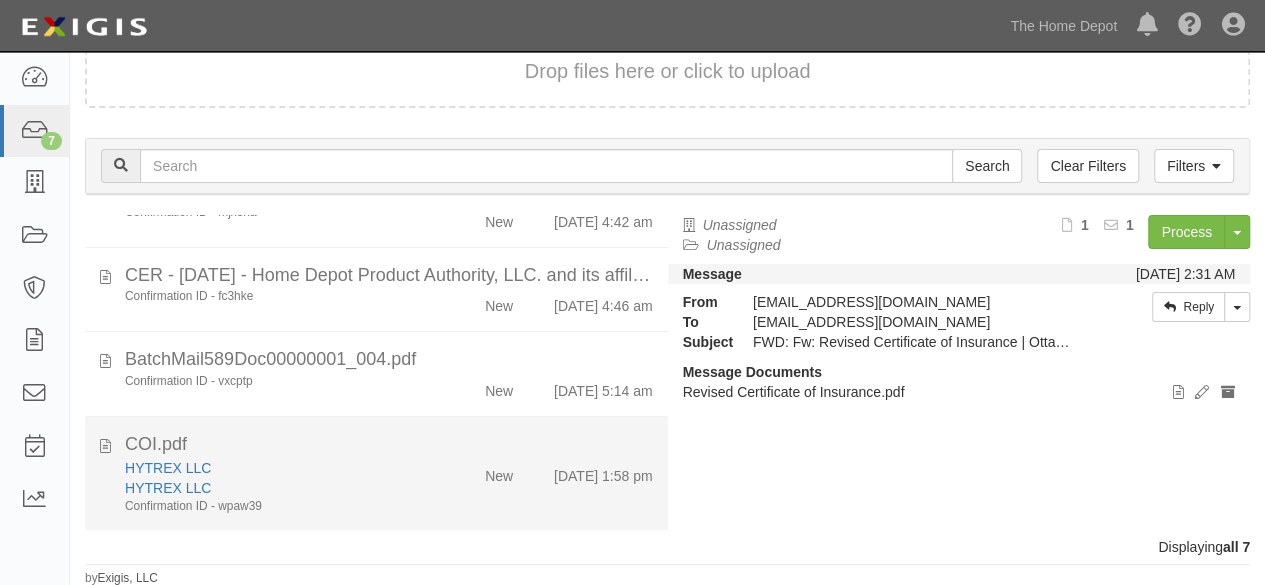 click on "HYTREX LLC
HYTREX LLC
Confirmation ID - wpaw39
New
7/3/25 1:58 pm" 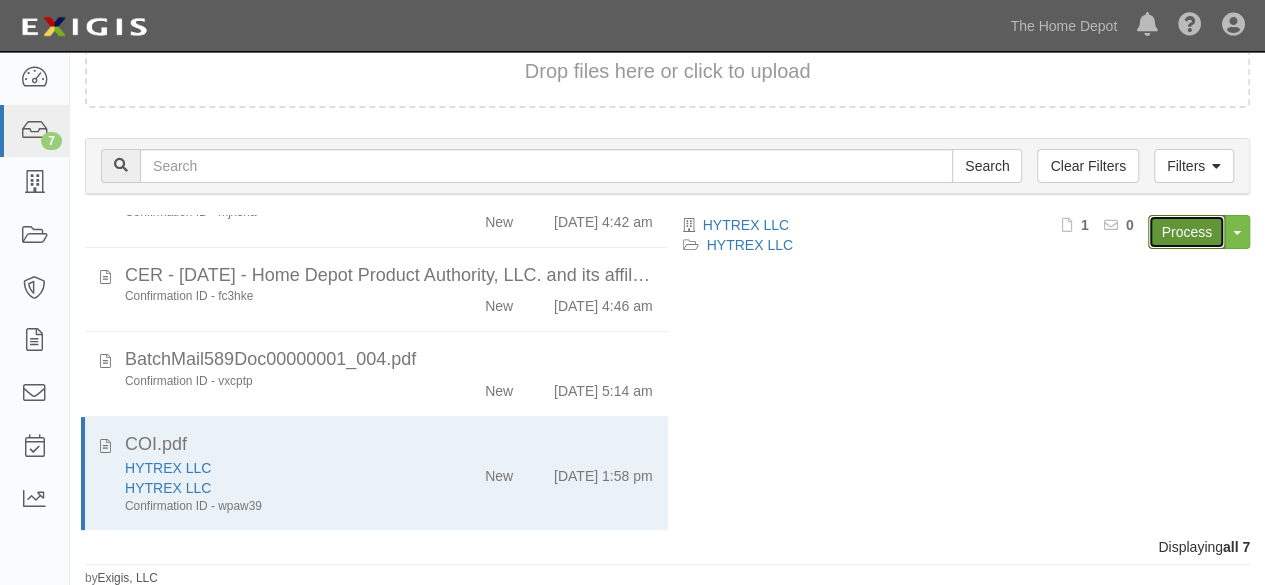 click on "Process" at bounding box center (1186, 232) 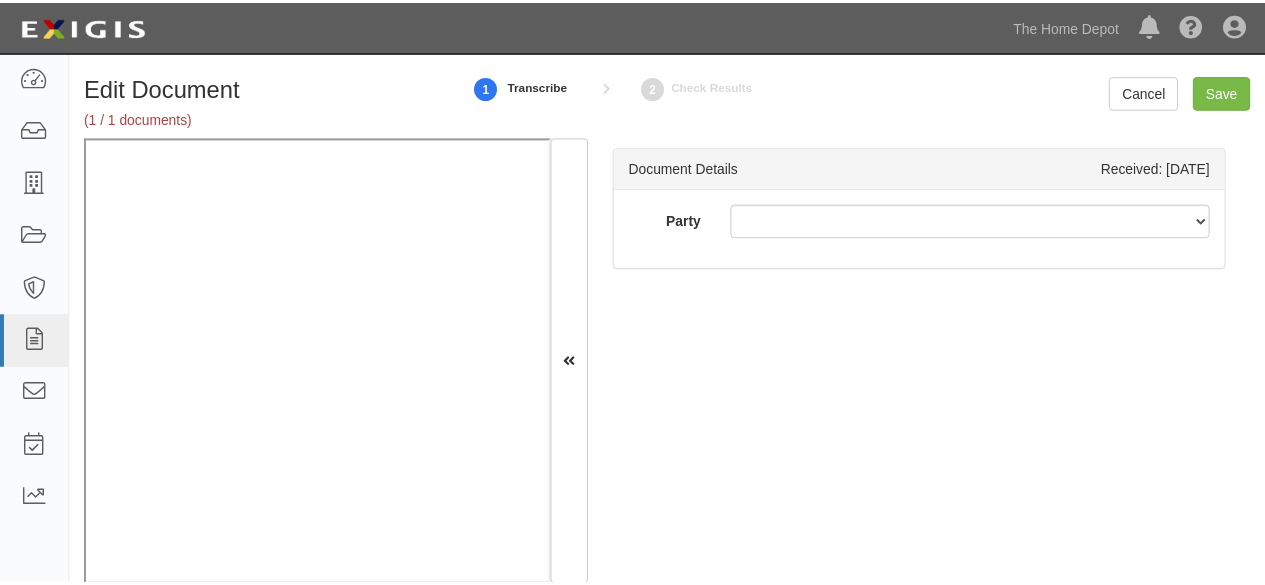 scroll, scrollTop: 0, scrollLeft: 0, axis: both 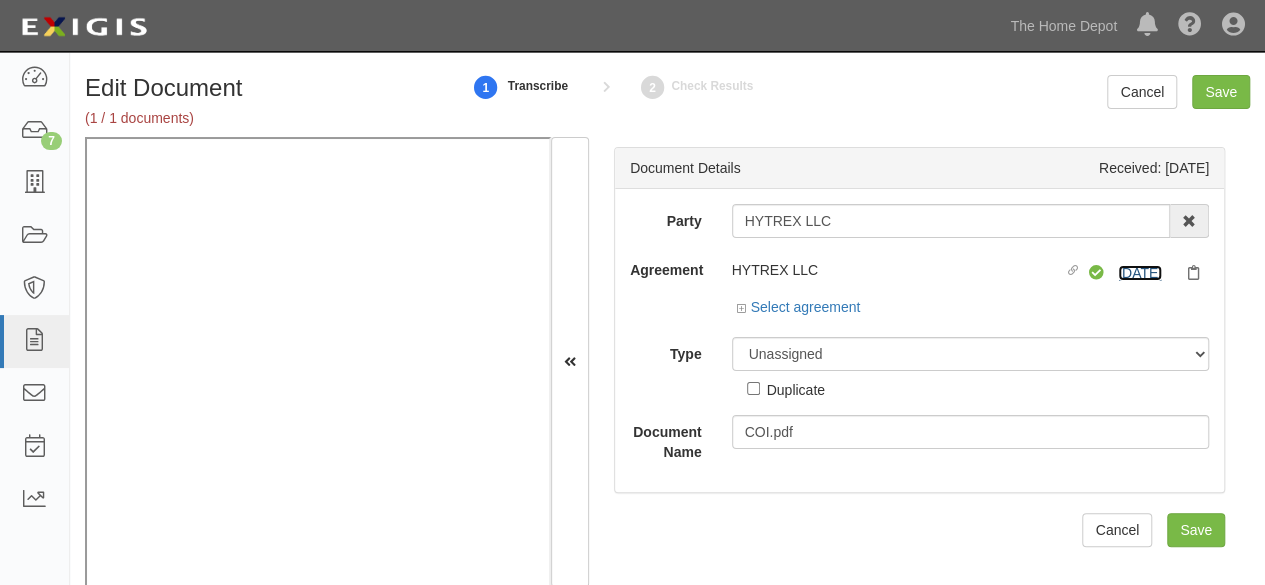 click on "4/16/26" at bounding box center (1140, 273) 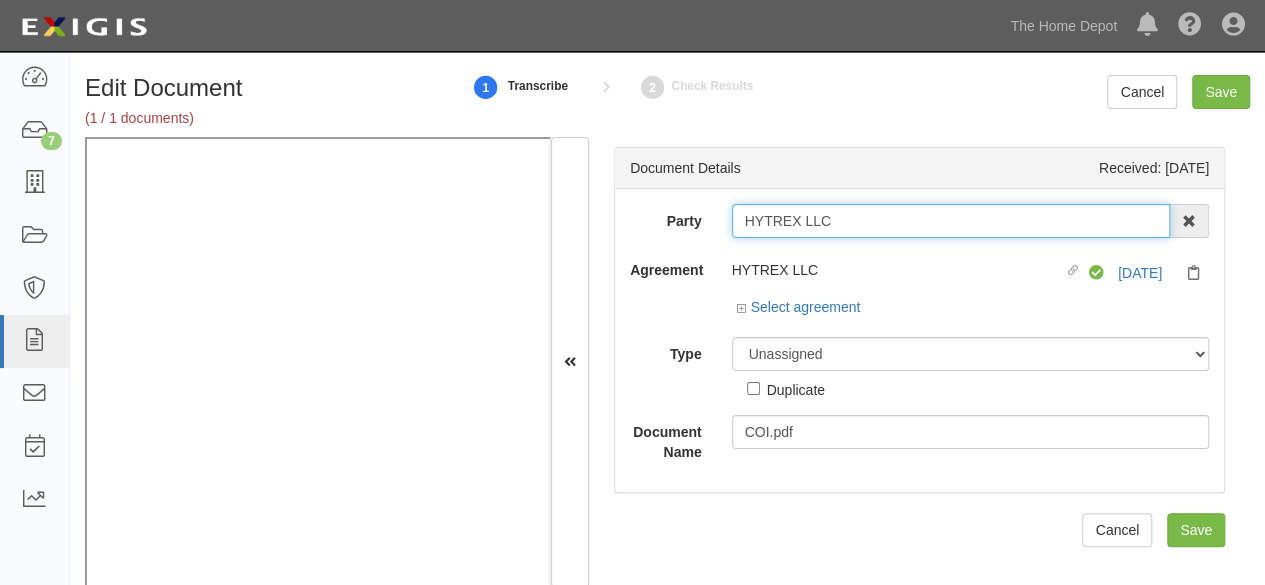 click on "HYTREX LLC" at bounding box center (951, 221) 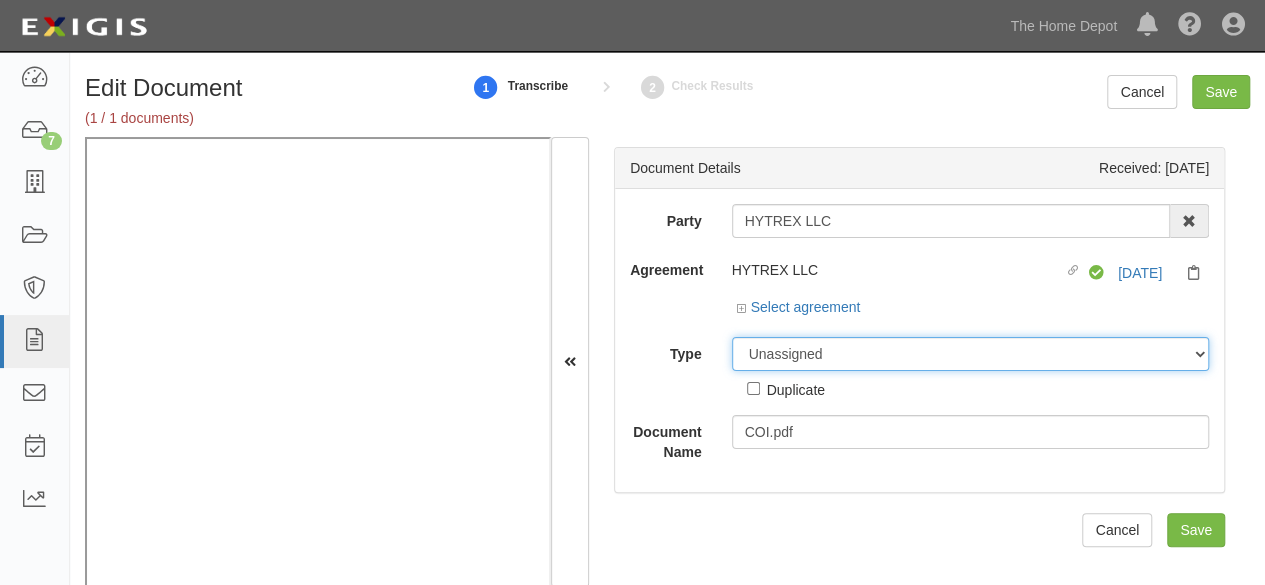 click on "Unassigned
Binder
Cancellation Notice
Certificate
Contract
Endorsement
Insurance Policy
Junk
Other Document
Policy Declarations
Reinstatement Notice
Requirements
Waiver Request" at bounding box center (971, 354) 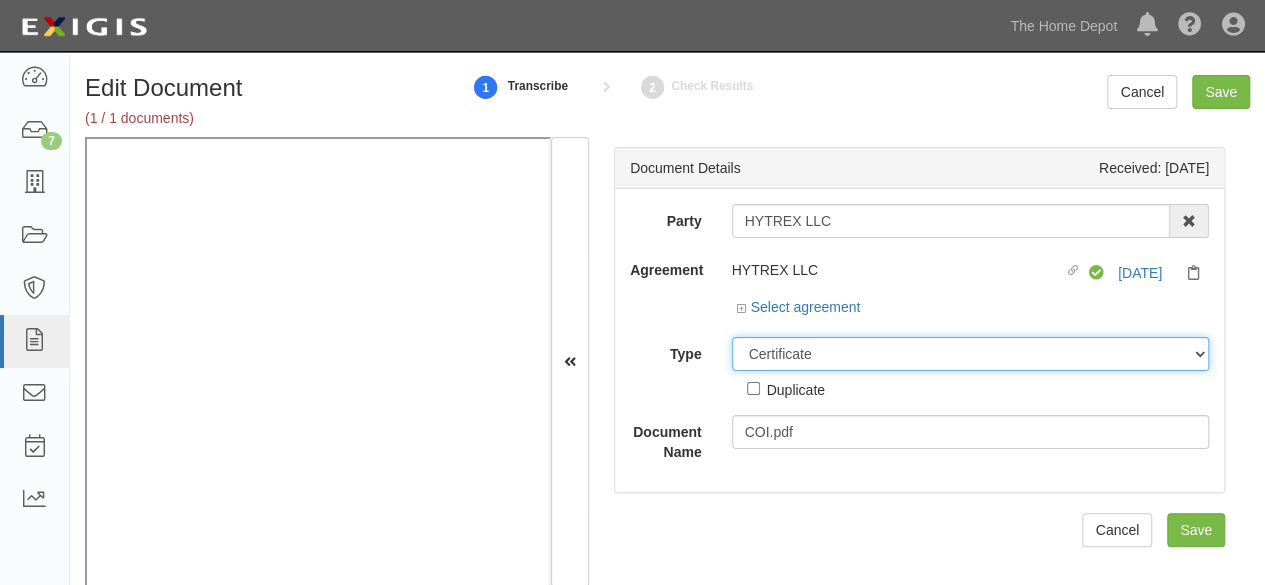 click on "Unassigned
Binder
Cancellation Notice
Certificate
Contract
Endorsement
Insurance Policy
Junk
Other Document
Policy Declarations
Reinstatement Notice
Requirements
Waiver Request" at bounding box center (971, 354) 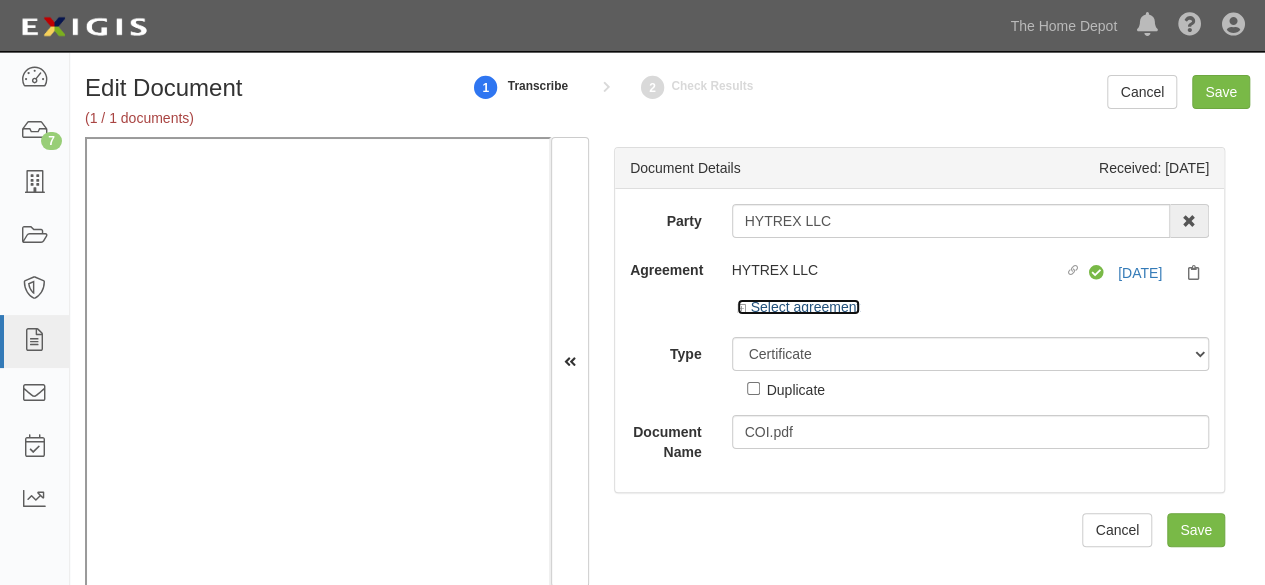 click on "Select agreement" at bounding box center (799, 307) 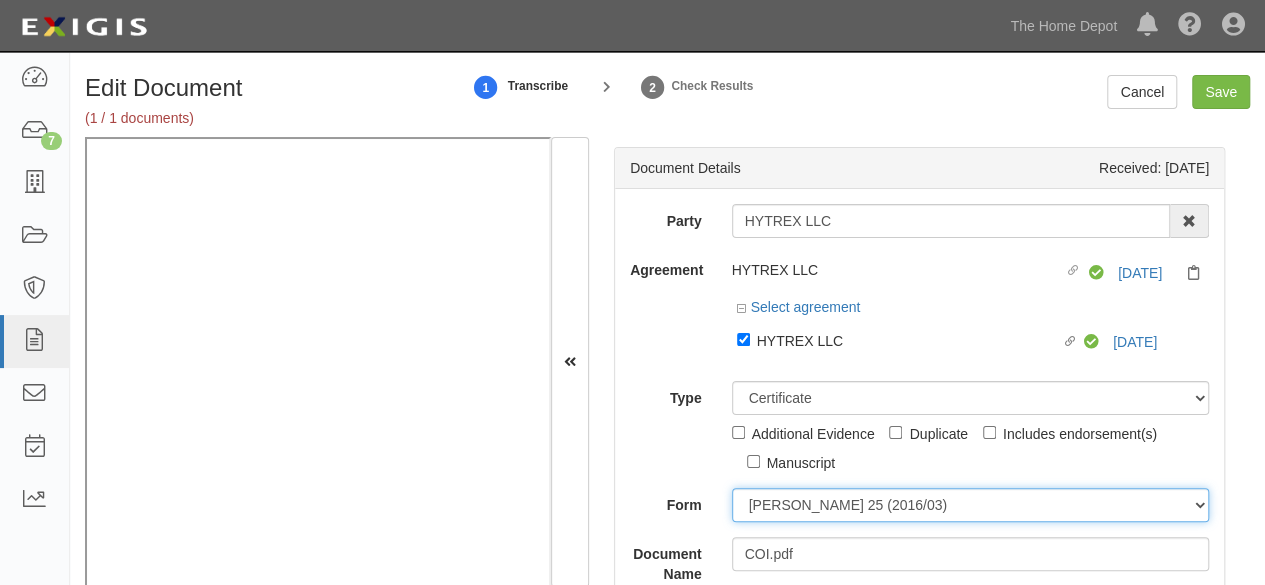 click on "ACORD 25 (2016/03)
ACORD 101
ACORD 855 NY (2014/05)
General" at bounding box center (971, 505) 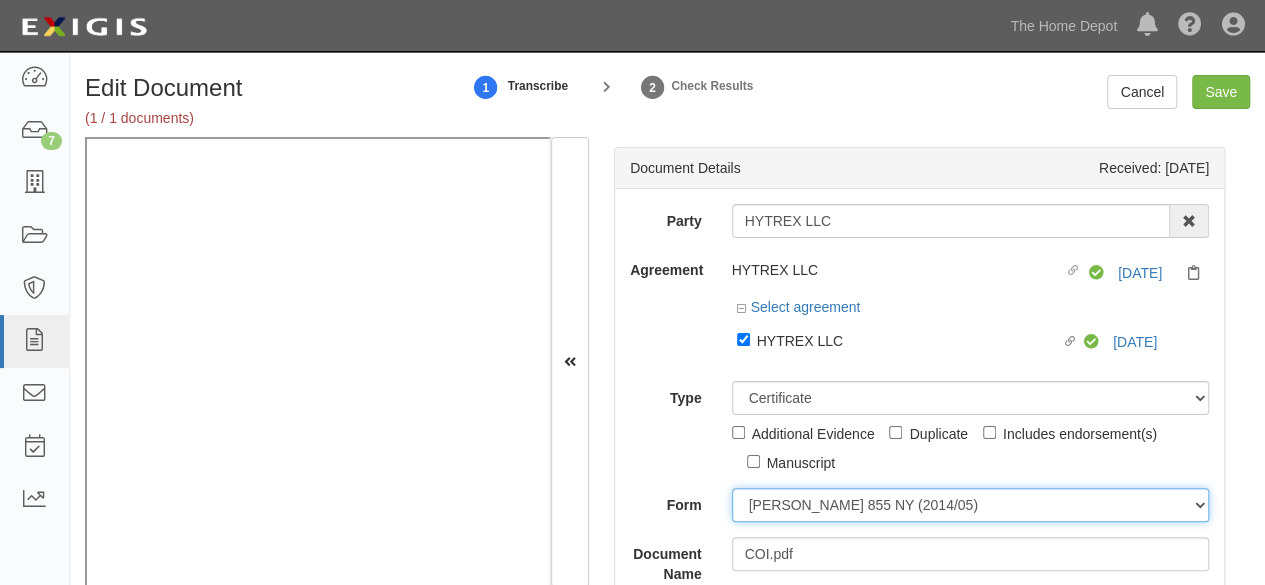 click on "ACORD 25 (2016/03)
ACORD 101
ACORD 855 NY (2014/05)
General" at bounding box center [971, 505] 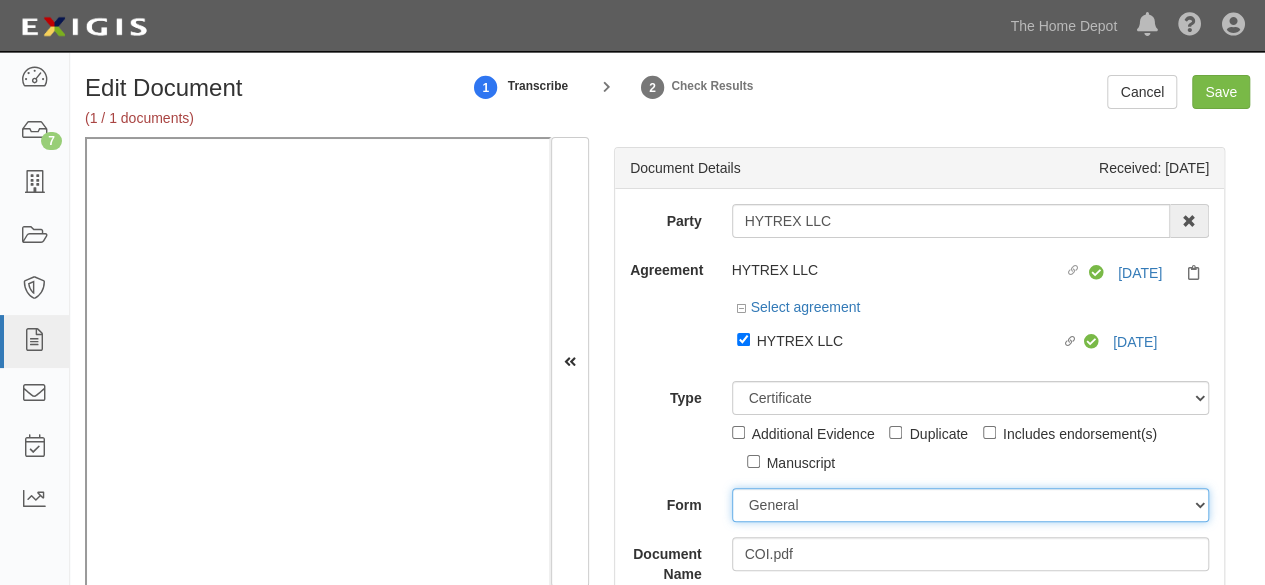 click on "ACORD 25 (2016/03)
ACORD 101
ACORD 855 NY (2014/05)
General" at bounding box center [971, 505] 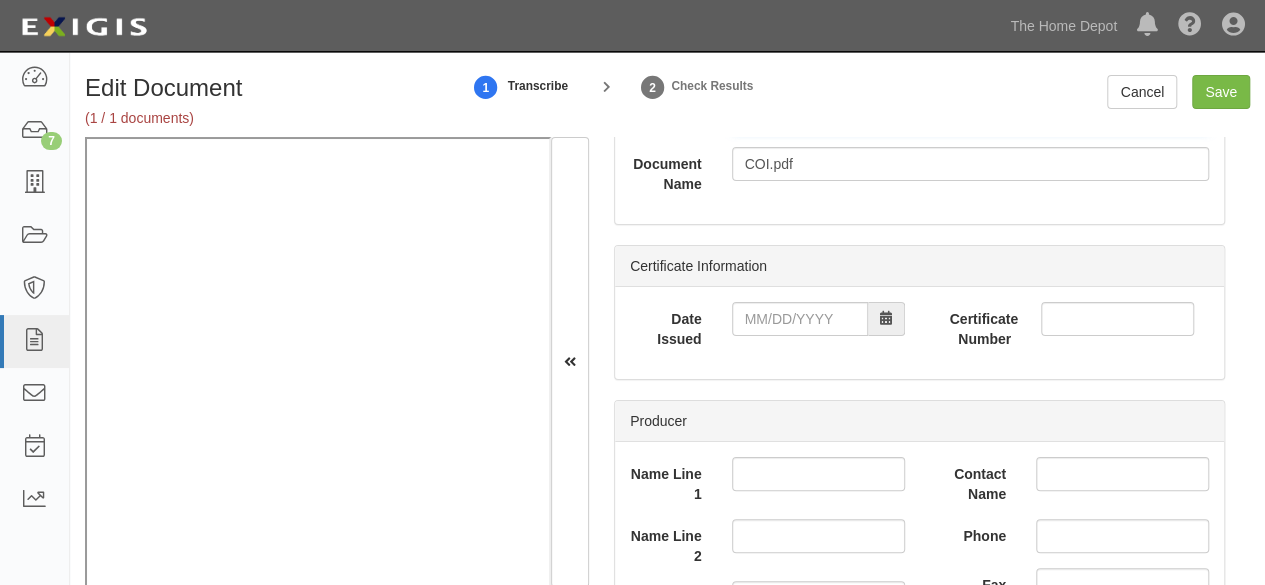 scroll, scrollTop: 400, scrollLeft: 0, axis: vertical 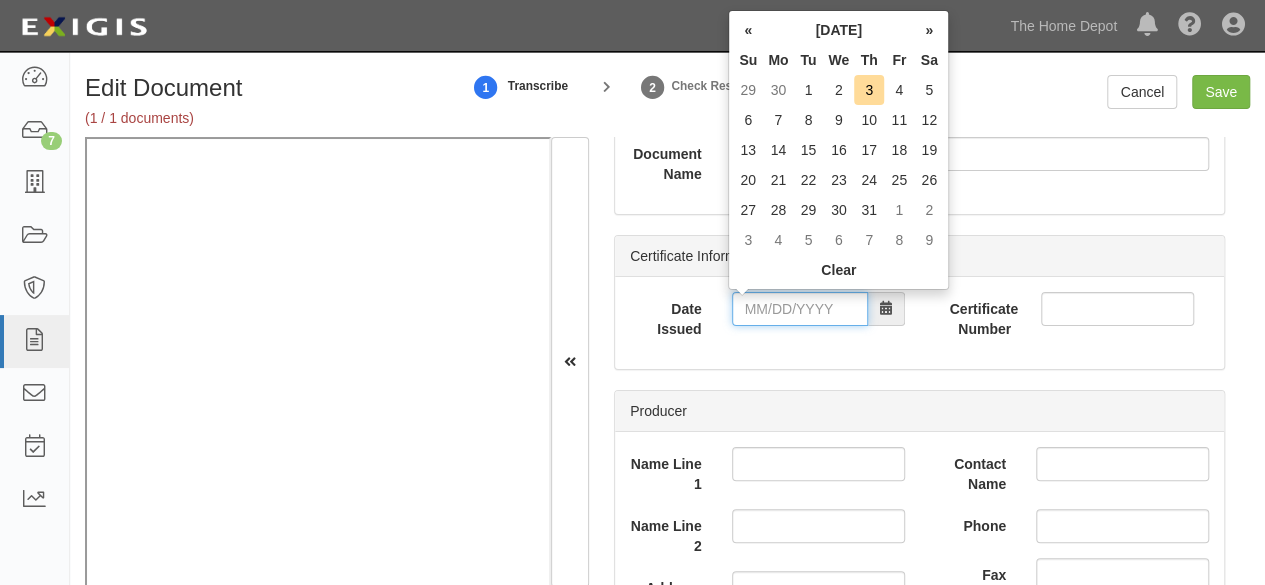 click on "Date Issued" at bounding box center (800, 309) 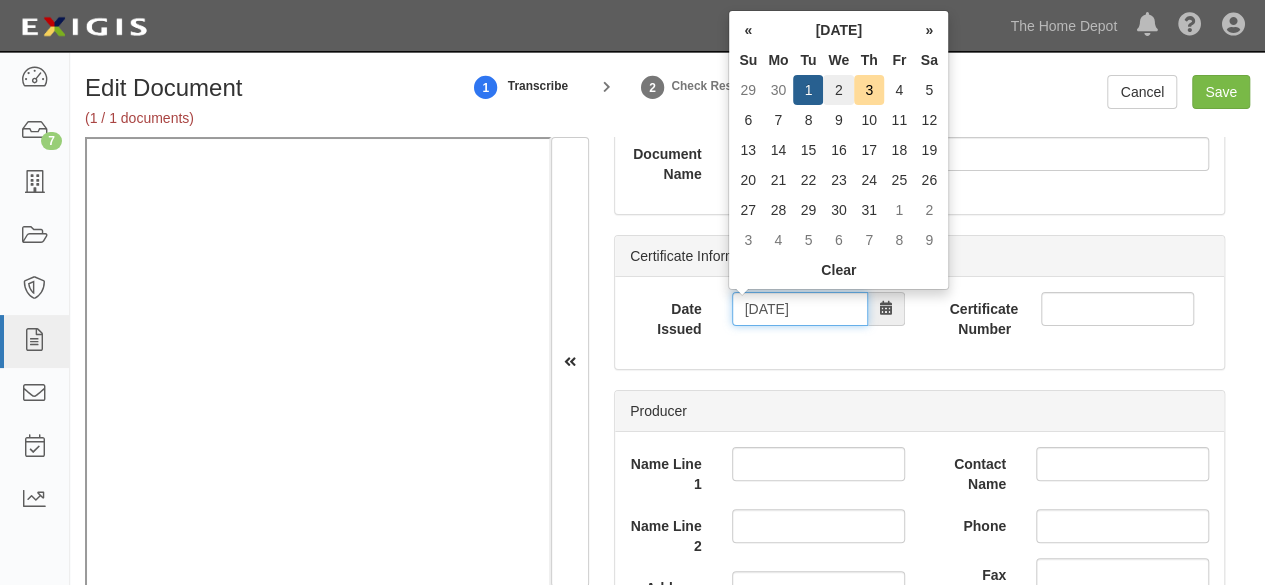 type on "07/02/2025" 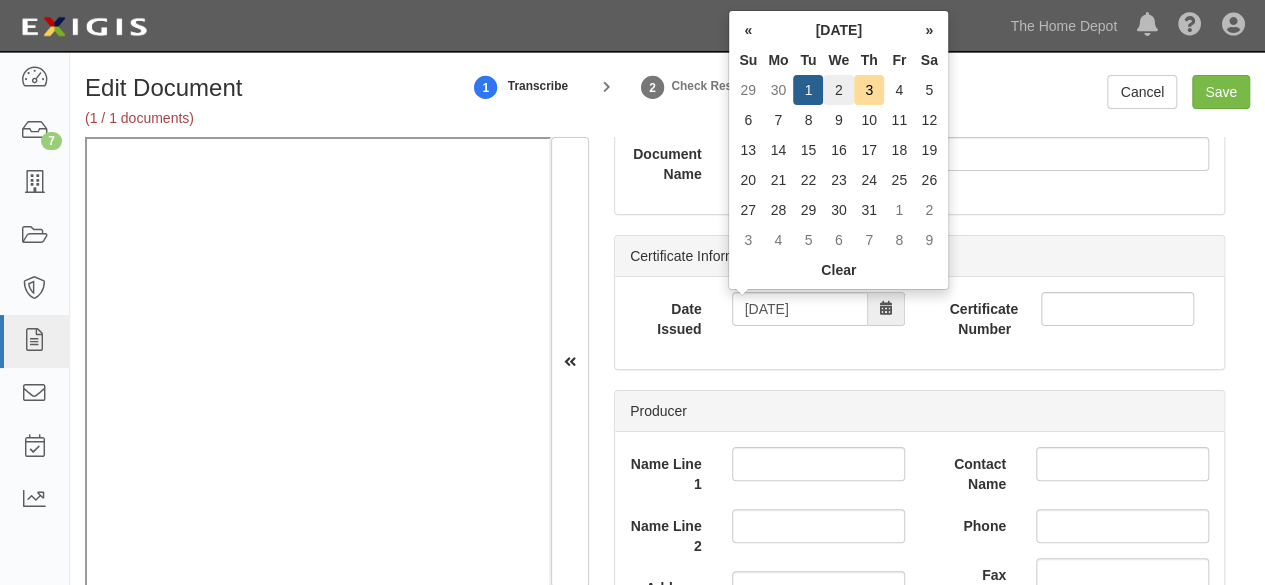 click on "2" at bounding box center (838, 90) 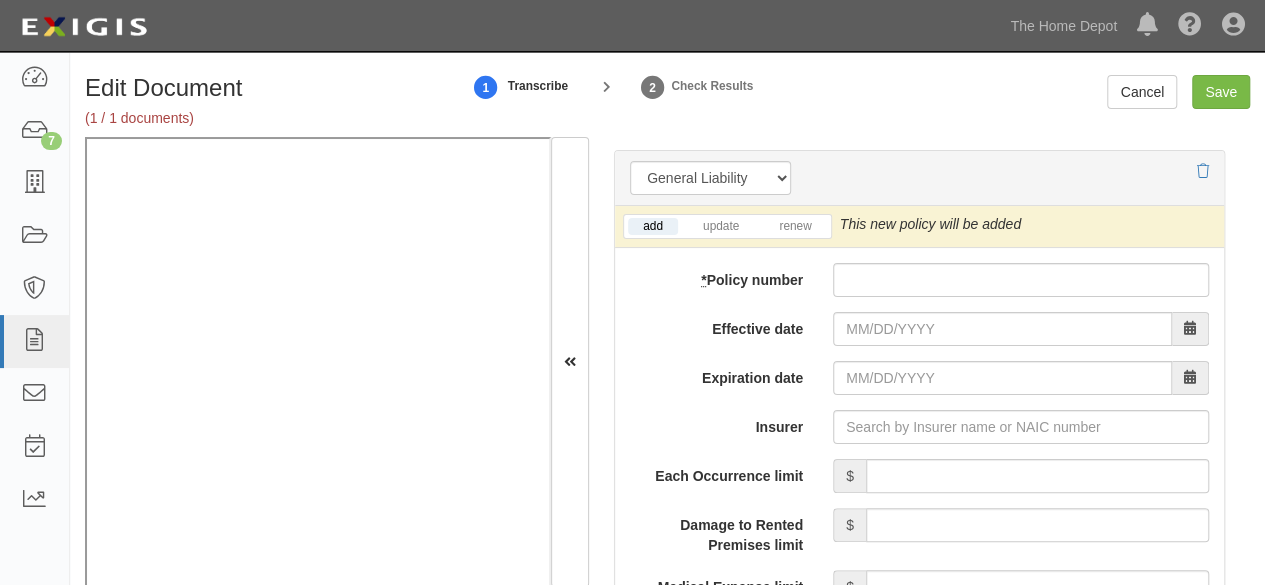 scroll, scrollTop: 1700, scrollLeft: 0, axis: vertical 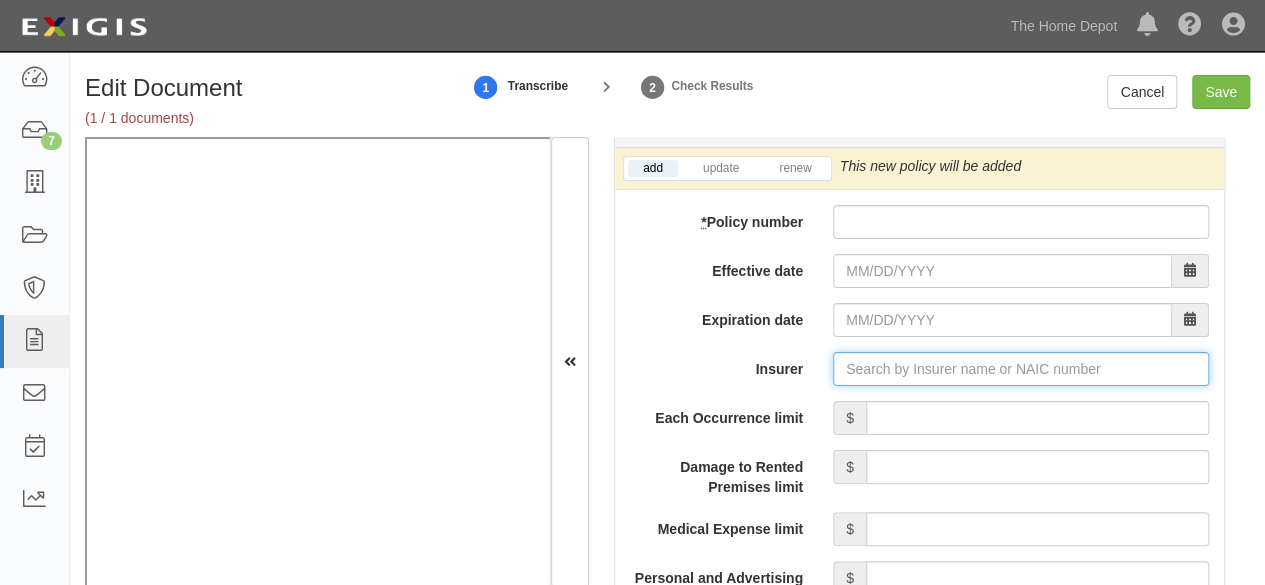 click on "Insurer" at bounding box center [1021, 369] 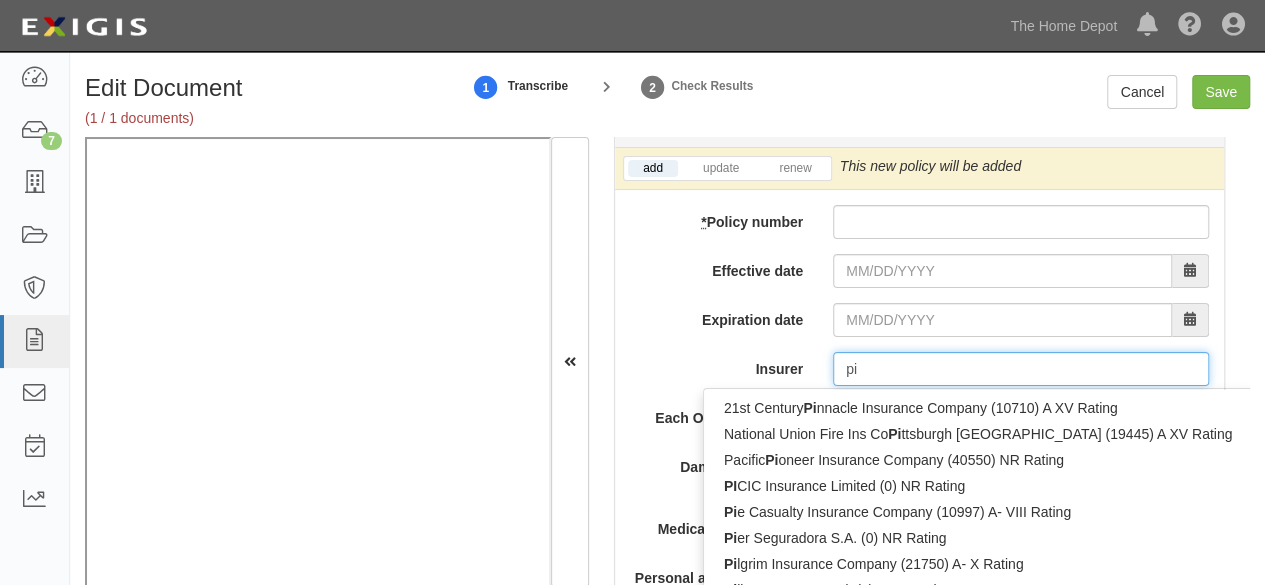 type on "pin" 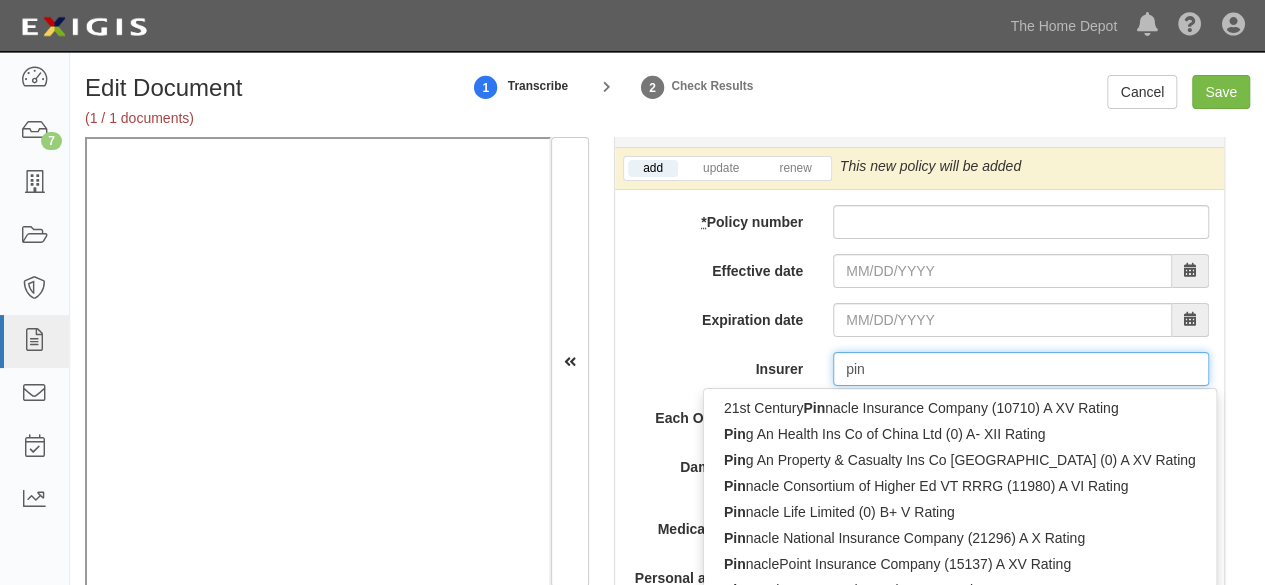 type on "ping An Health Ins Co of China Ltd (0) A- XII Rating" 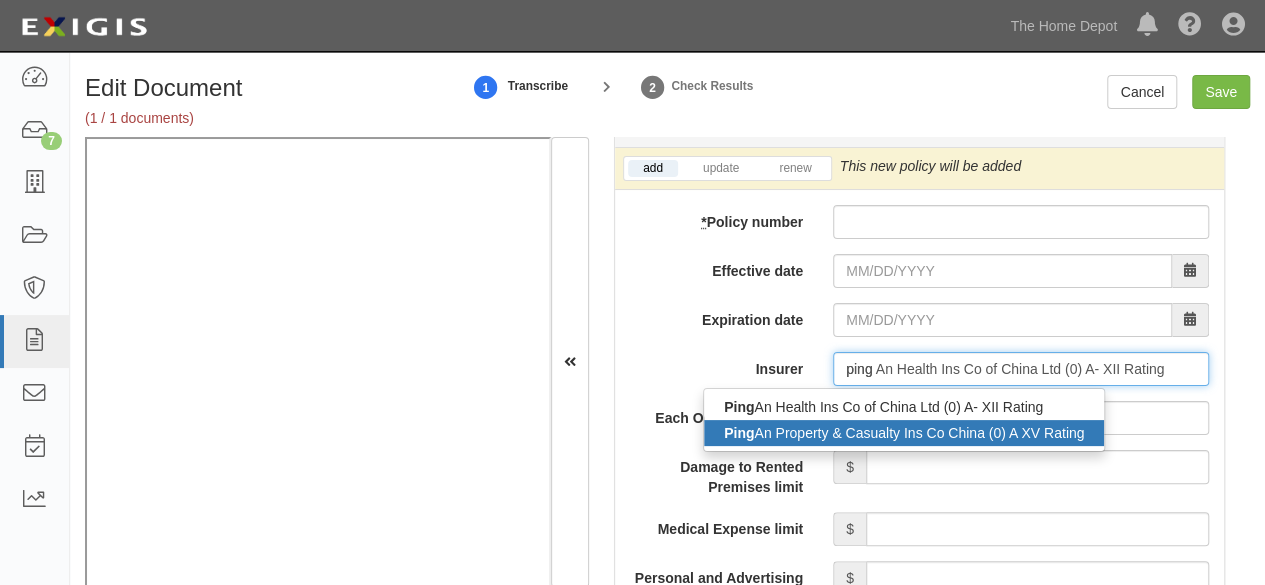 click on "Ping  An Property & Casualty Ins Co China (0) A XV Rating" at bounding box center (904, 433) 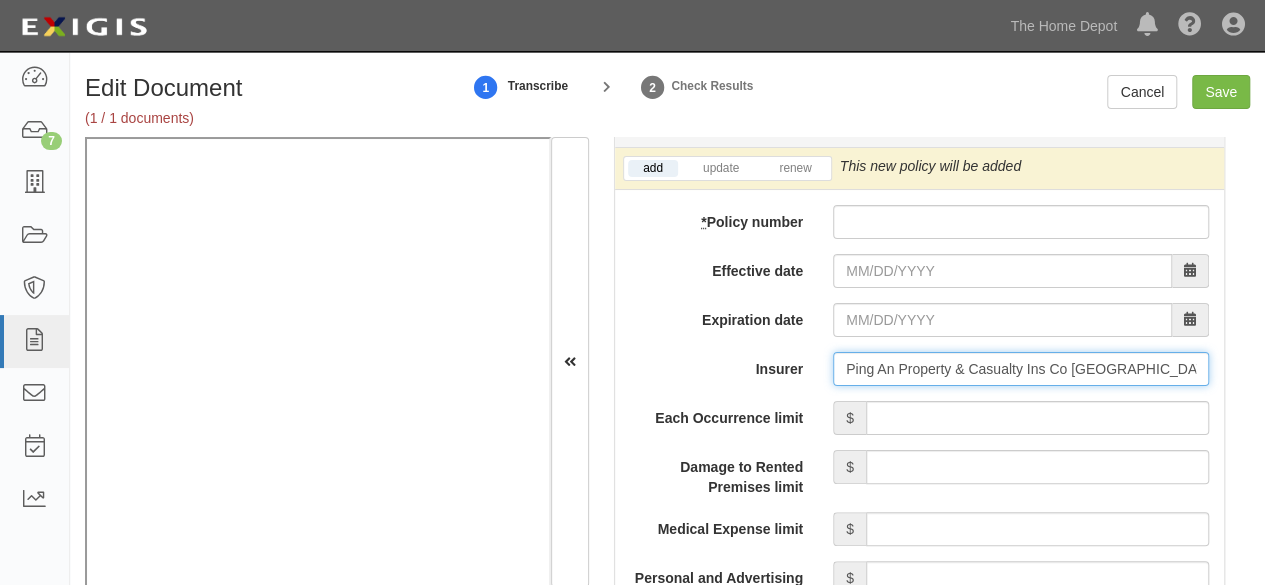 type on "Ping An Property & Casualty Ins Co China (0) A XV Rating" 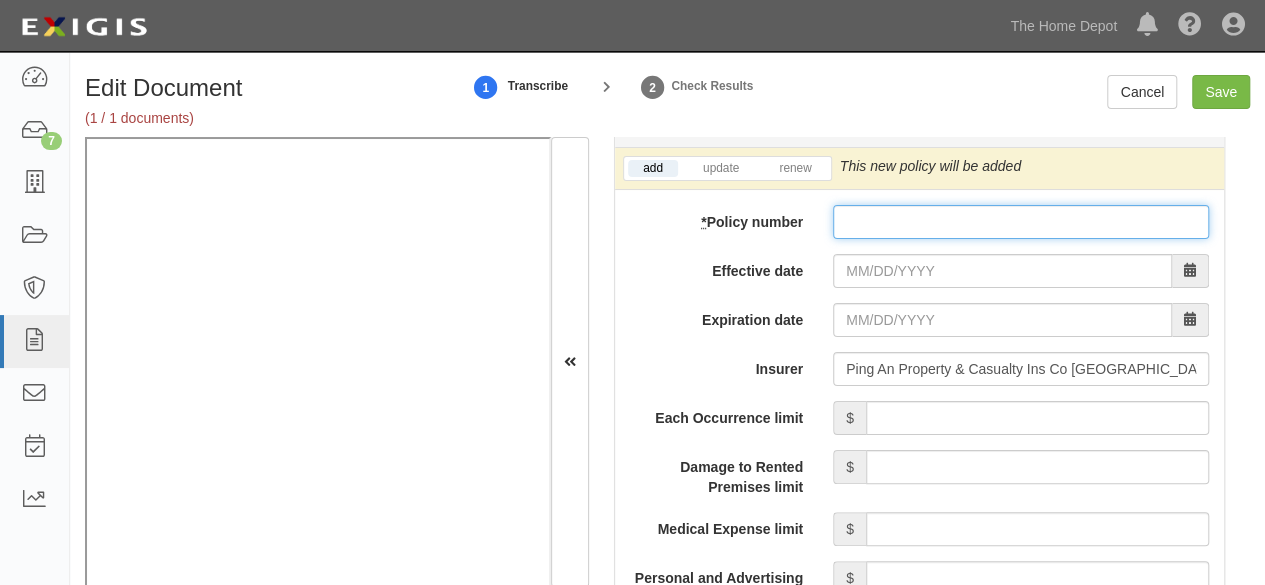 click on "*  Policy number" at bounding box center (1021, 222) 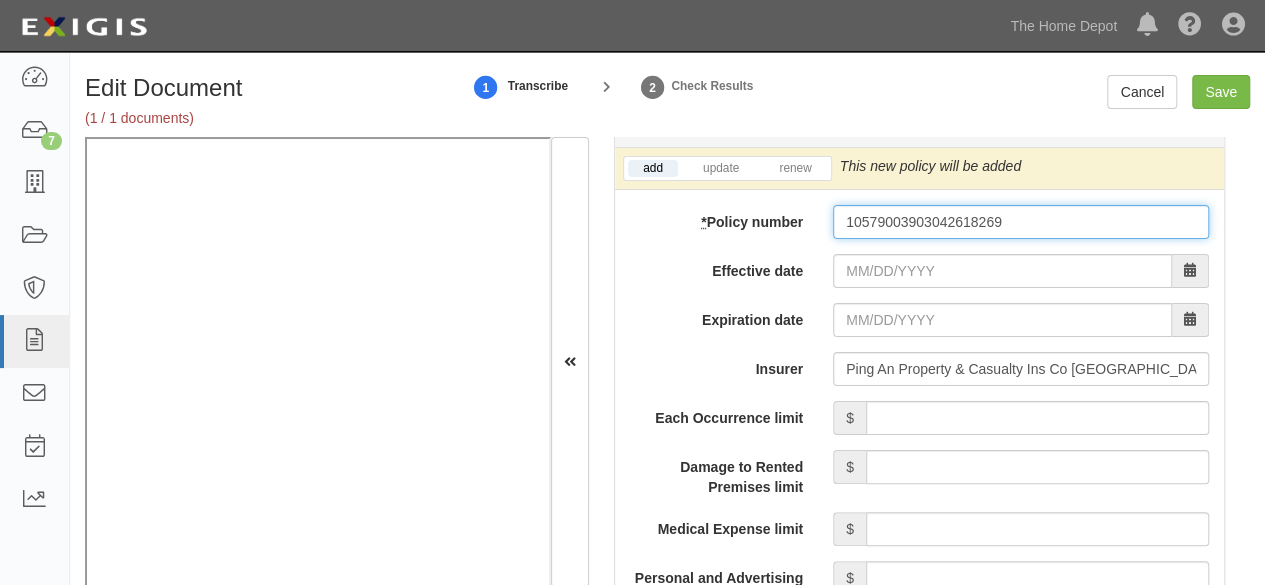 type on "10579003903042618269" 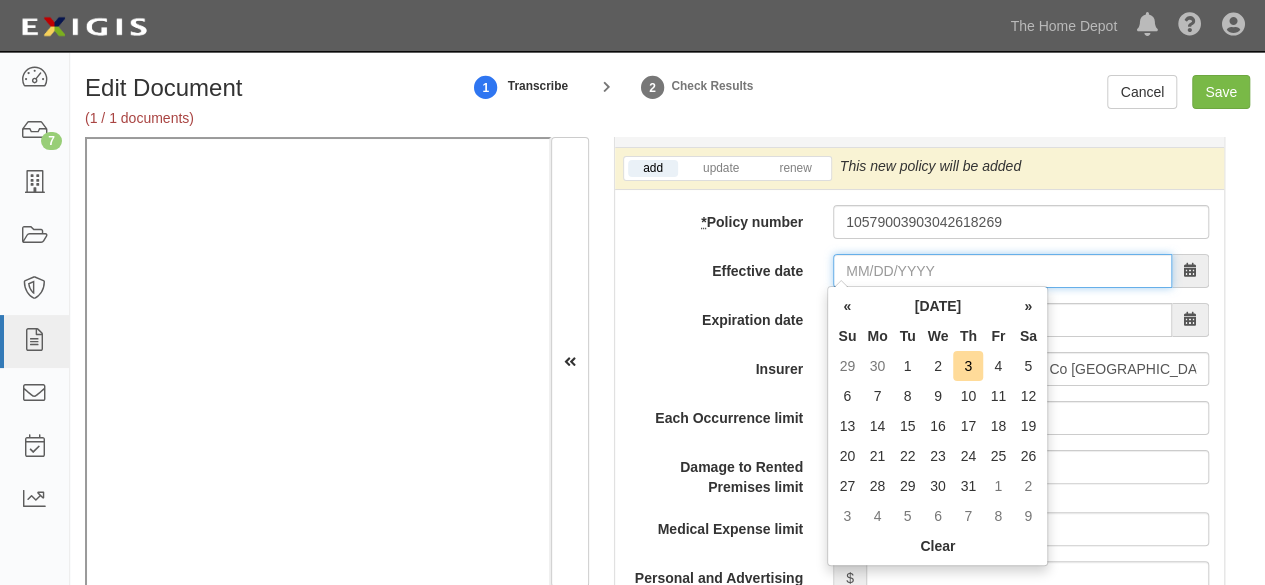 click on "Effective date" at bounding box center (1002, 271) 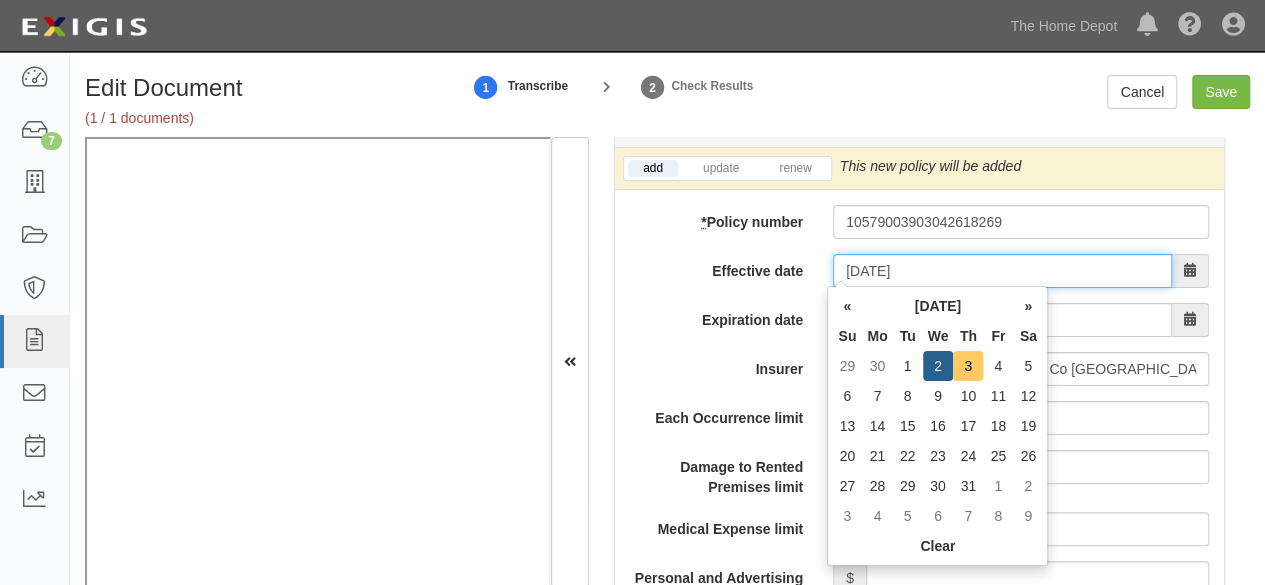 type on "07/03/2025" 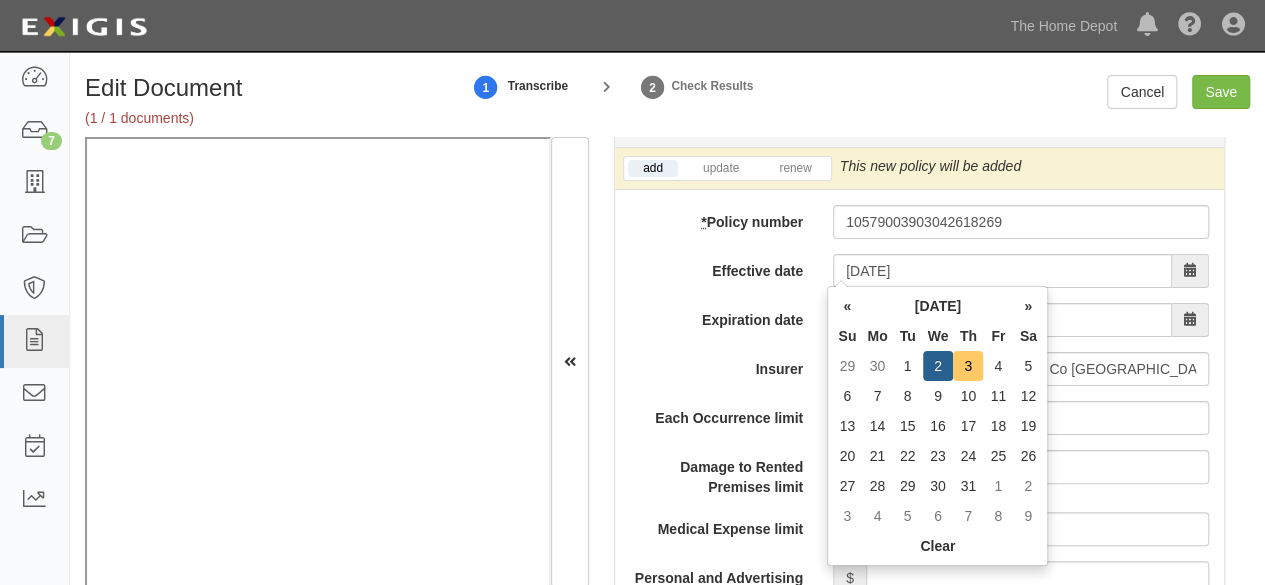 click on "3" at bounding box center [968, 366] 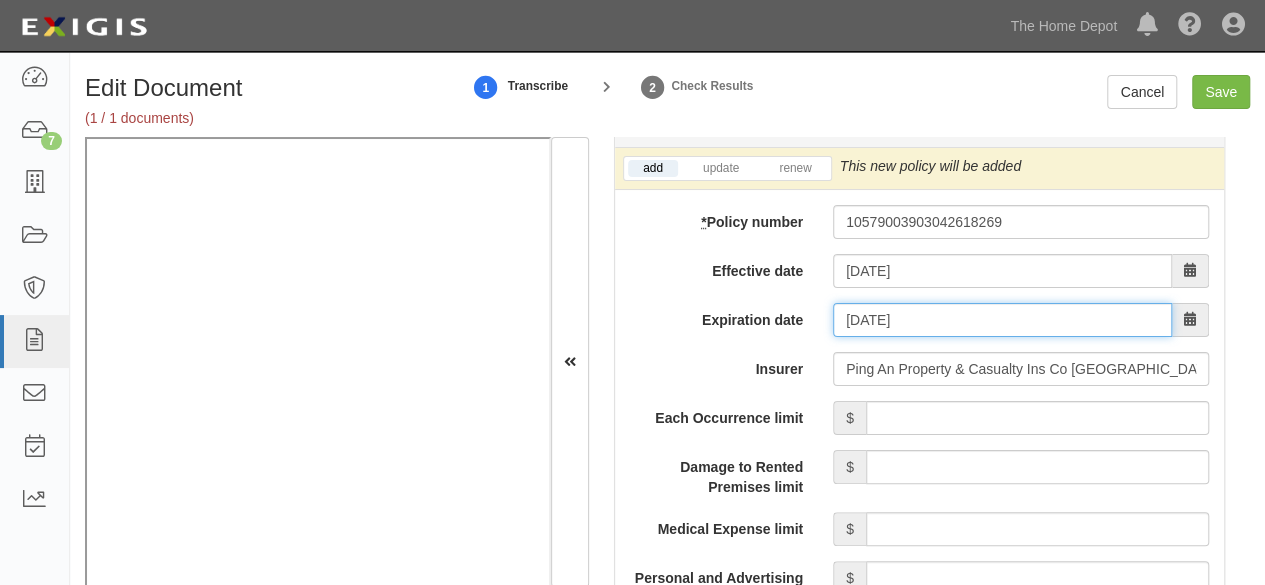 click on "07/03/2026" at bounding box center [1002, 320] 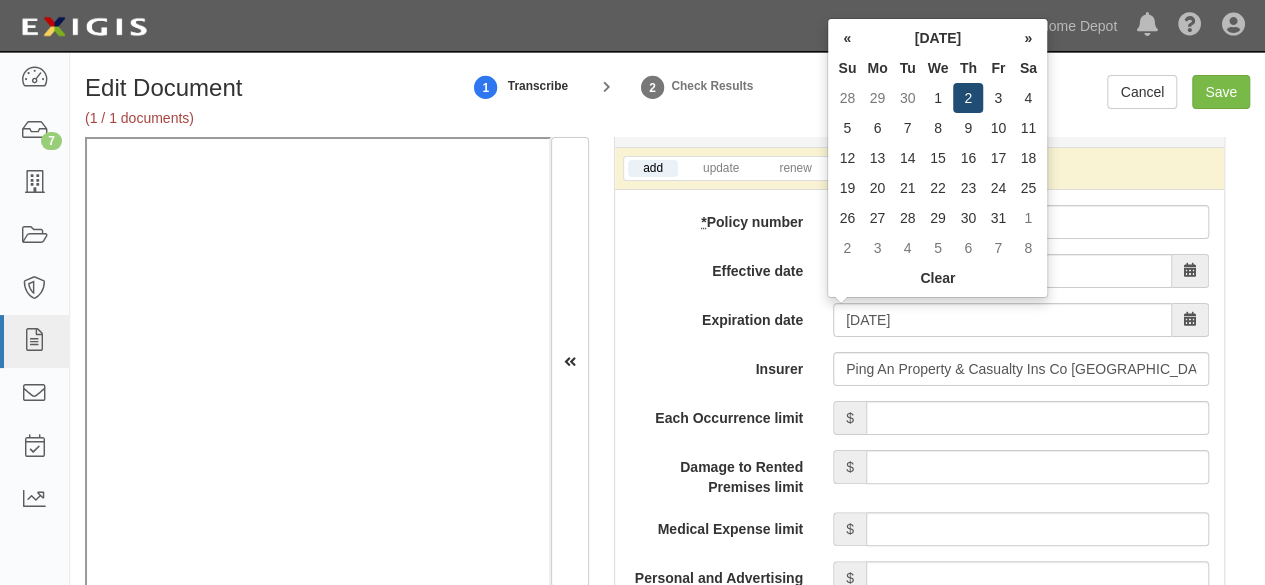 drag, startPoint x: 967, startPoint y: 95, endPoint x: 1010, endPoint y: 193, distance: 107.01869 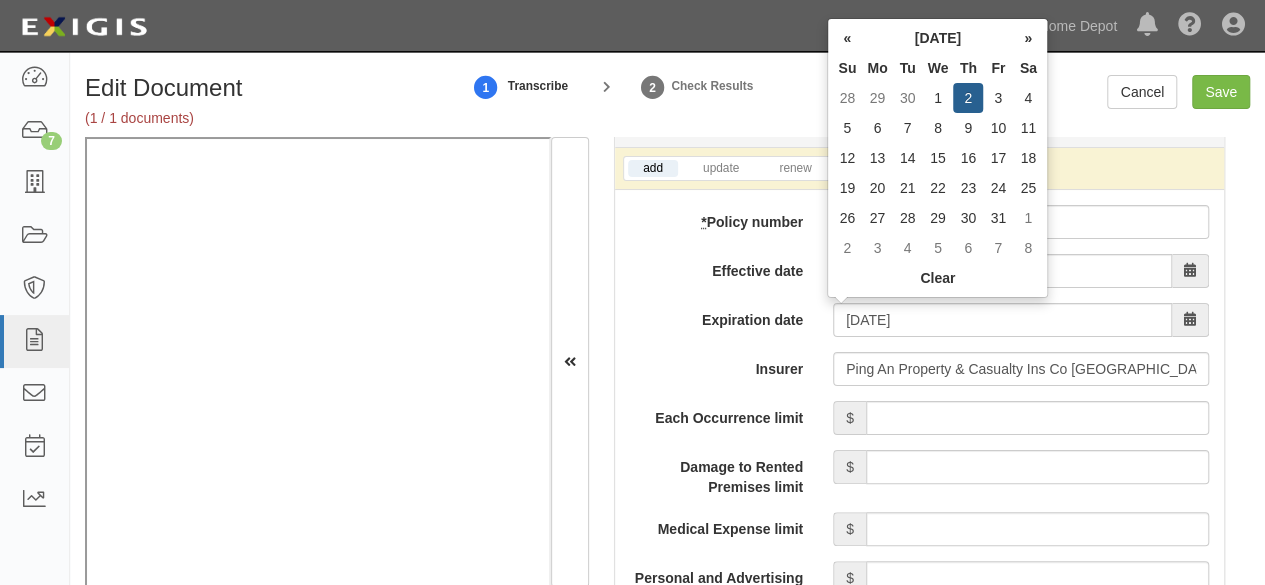 click on "2" at bounding box center (968, 98) 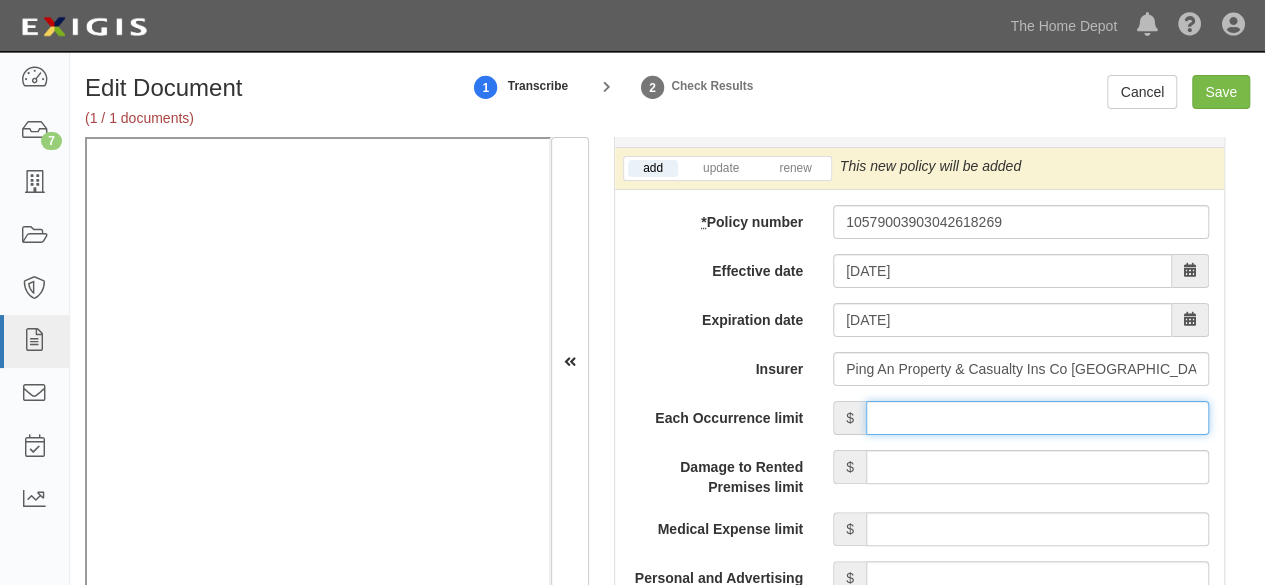 drag, startPoint x: 998, startPoint y: 417, endPoint x: 1001, endPoint y: 398, distance: 19.235384 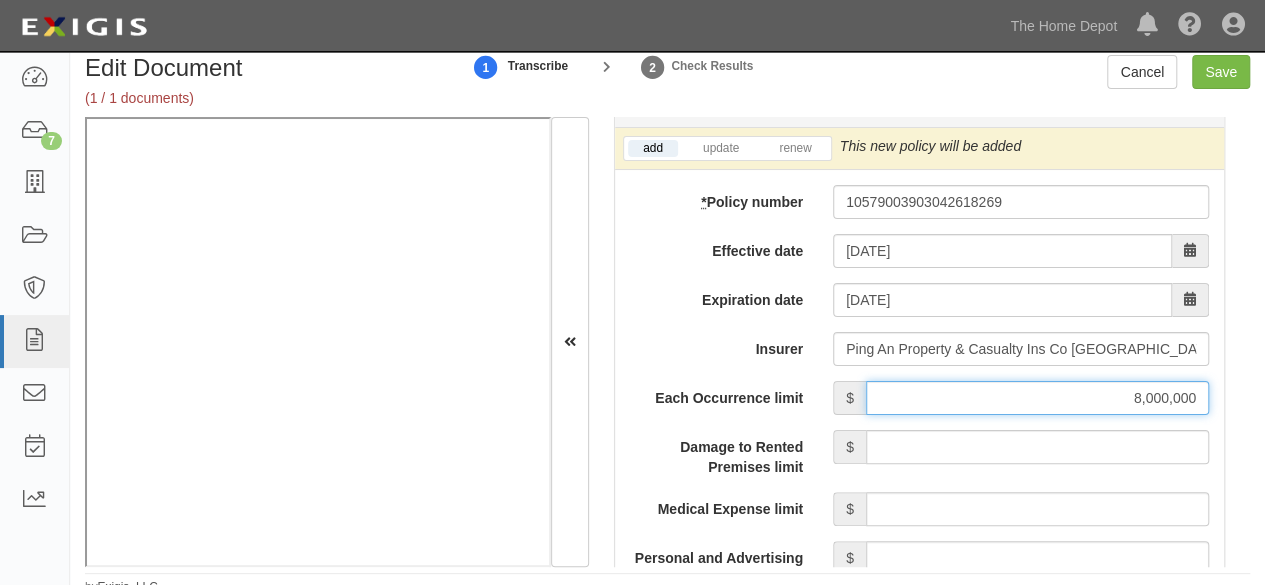 scroll, scrollTop: 30, scrollLeft: 0, axis: vertical 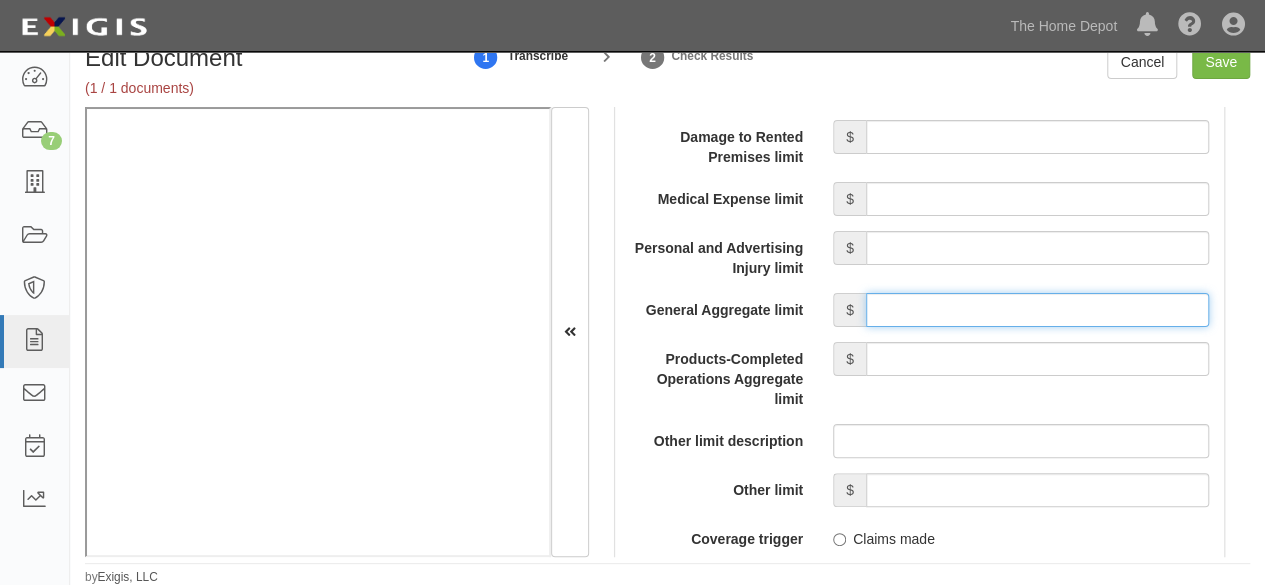 click on "General Aggregate limit" at bounding box center (1037, 310) 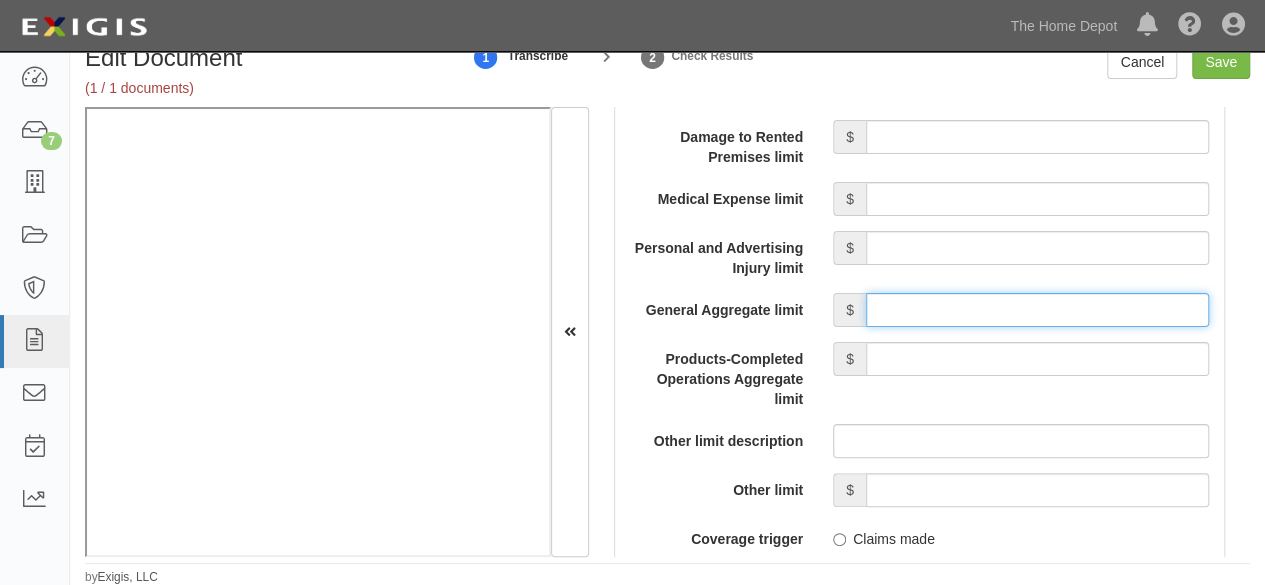 type on "8,000,000" 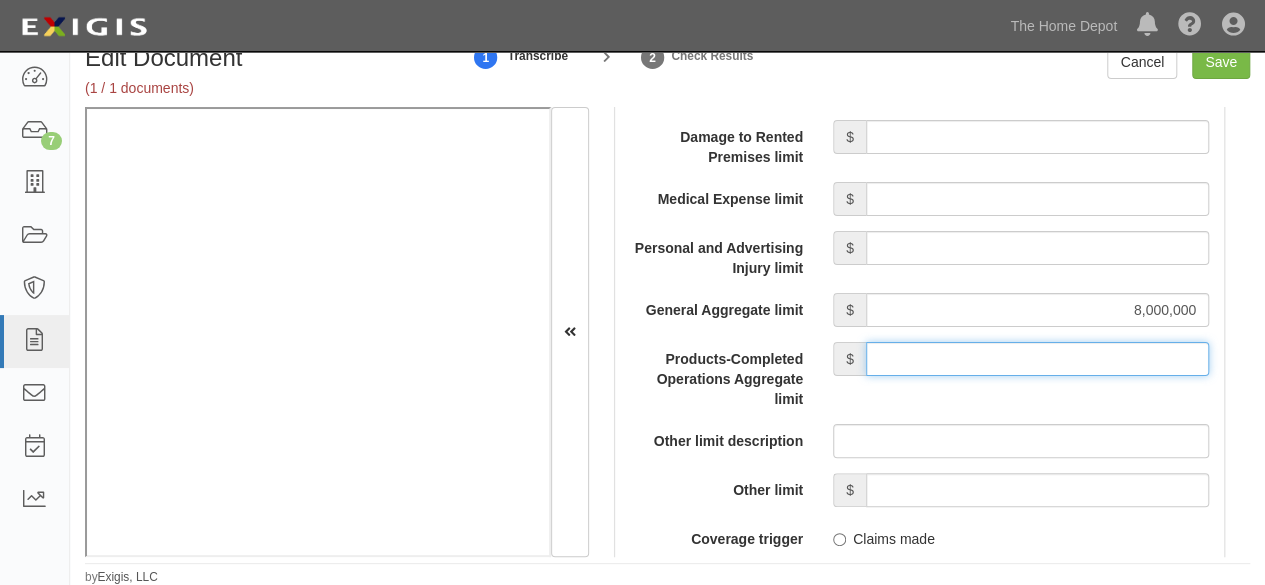 click on "Products-Completed Operations Aggregate limit" at bounding box center [1037, 359] 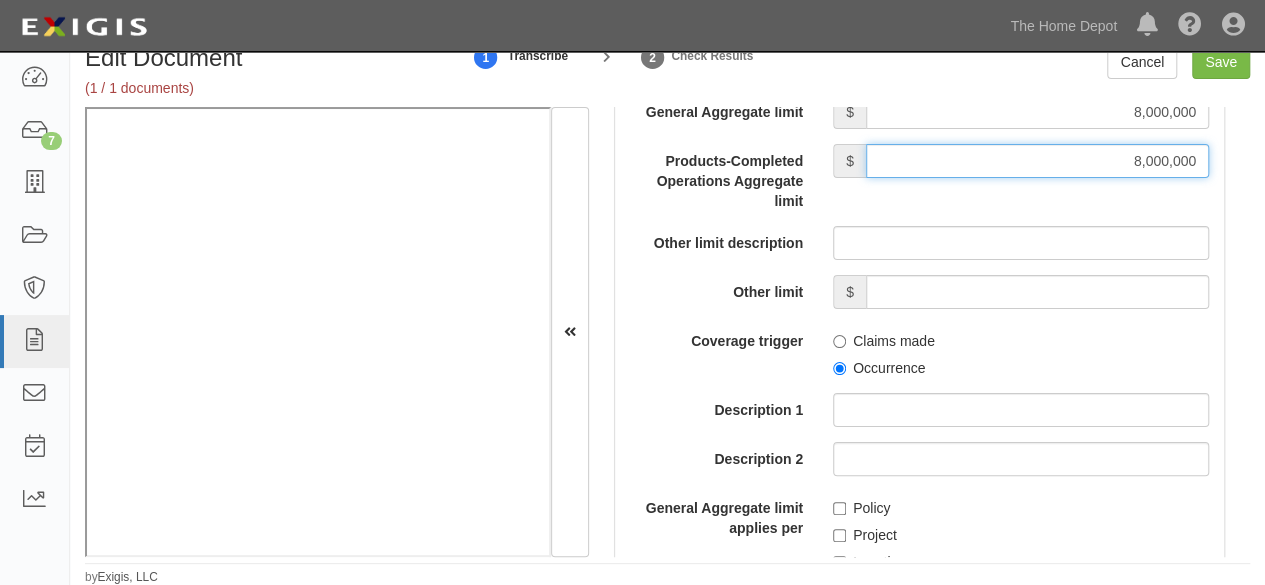 scroll, scrollTop: 2200, scrollLeft: 0, axis: vertical 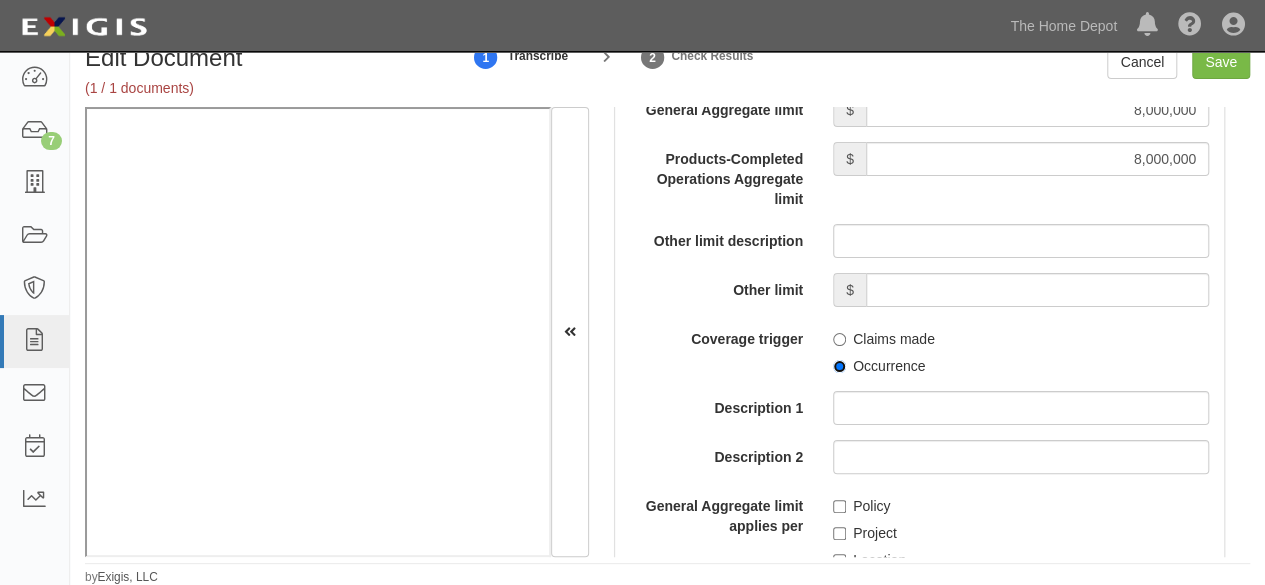 click on "Occurrence" at bounding box center (839, 366) 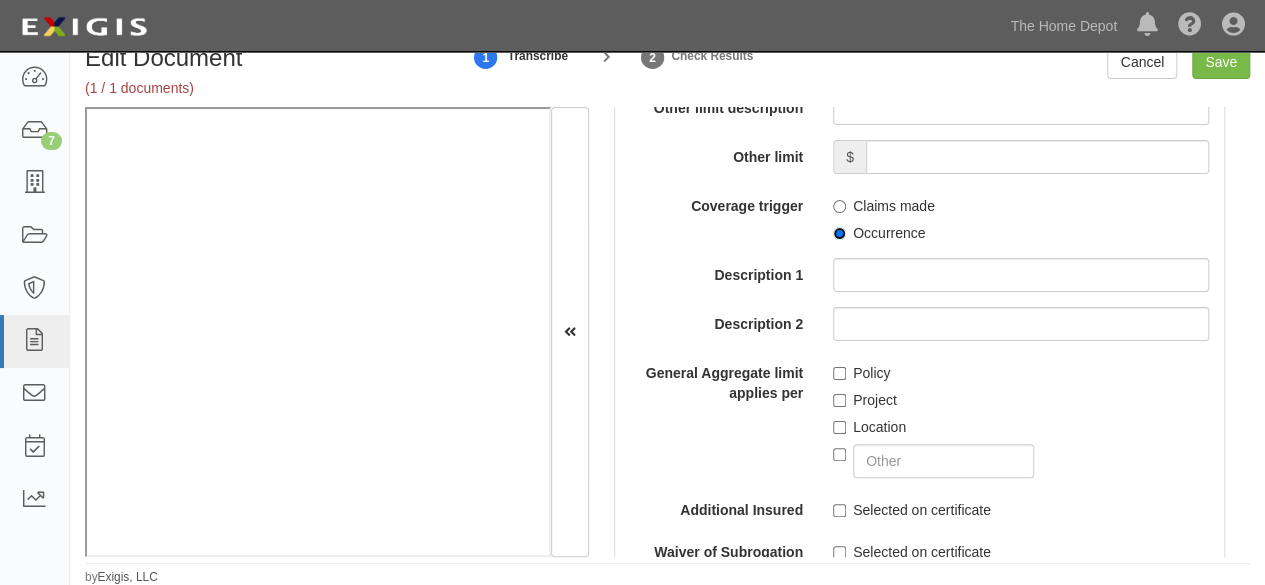 scroll, scrollTop: 2400, scrollLeft: 0, axis: vertical 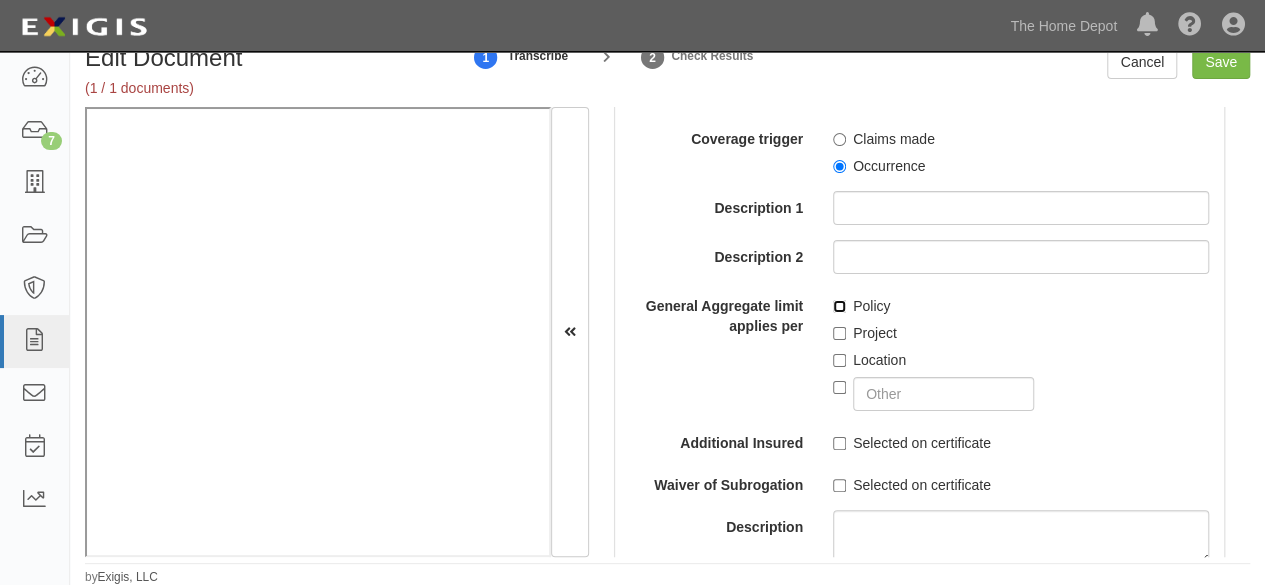 click on "Policy" at bounding box center (839, 306) 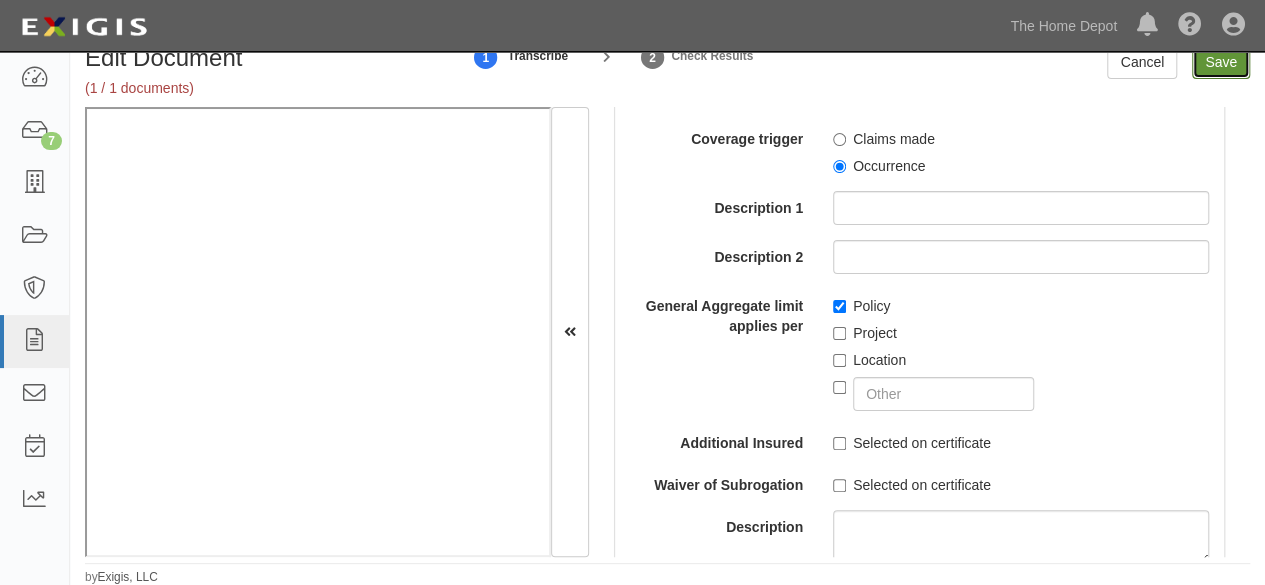 click on "Save" at bounding box center [1221, 62] 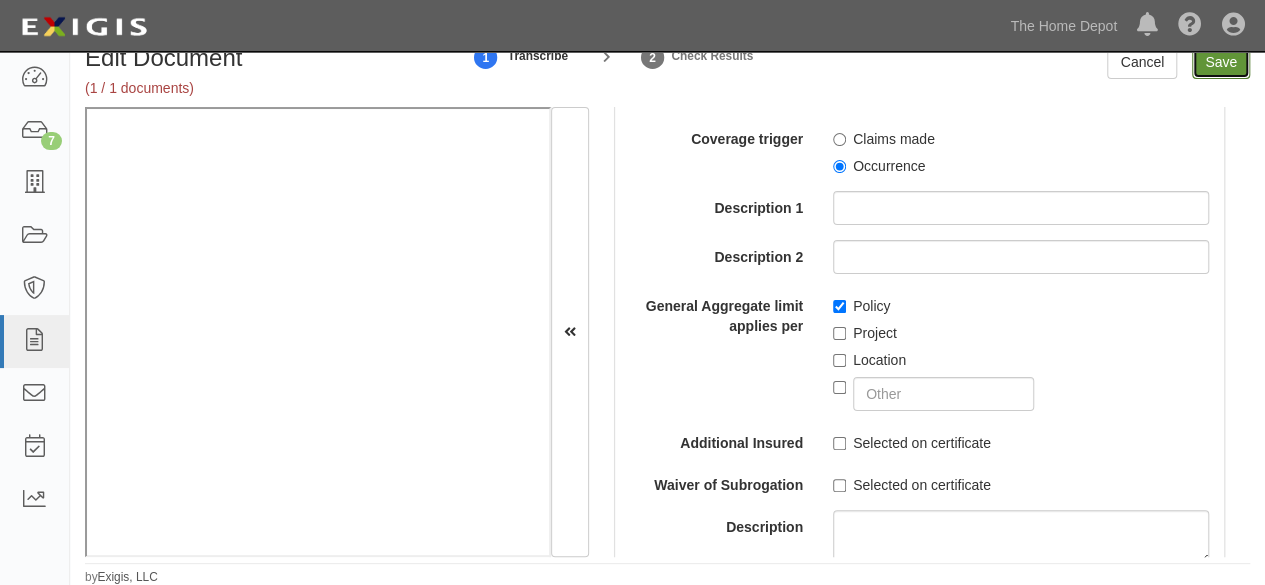 type on "8000000" 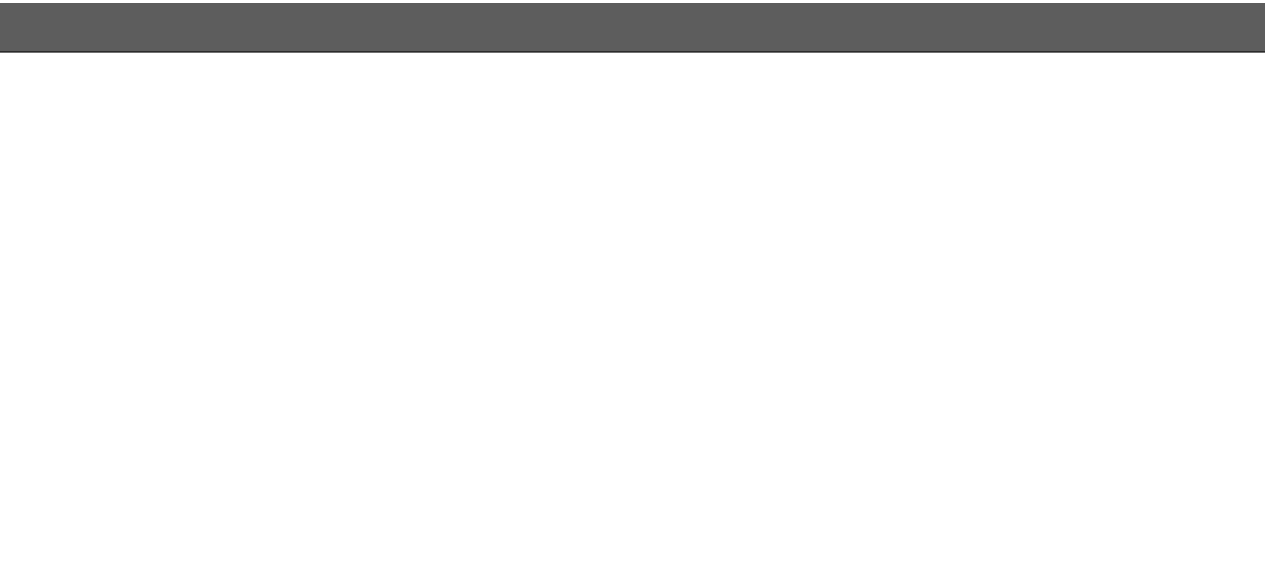 scroll, scrollTop: 0, scrollLeft: 0, axis: both 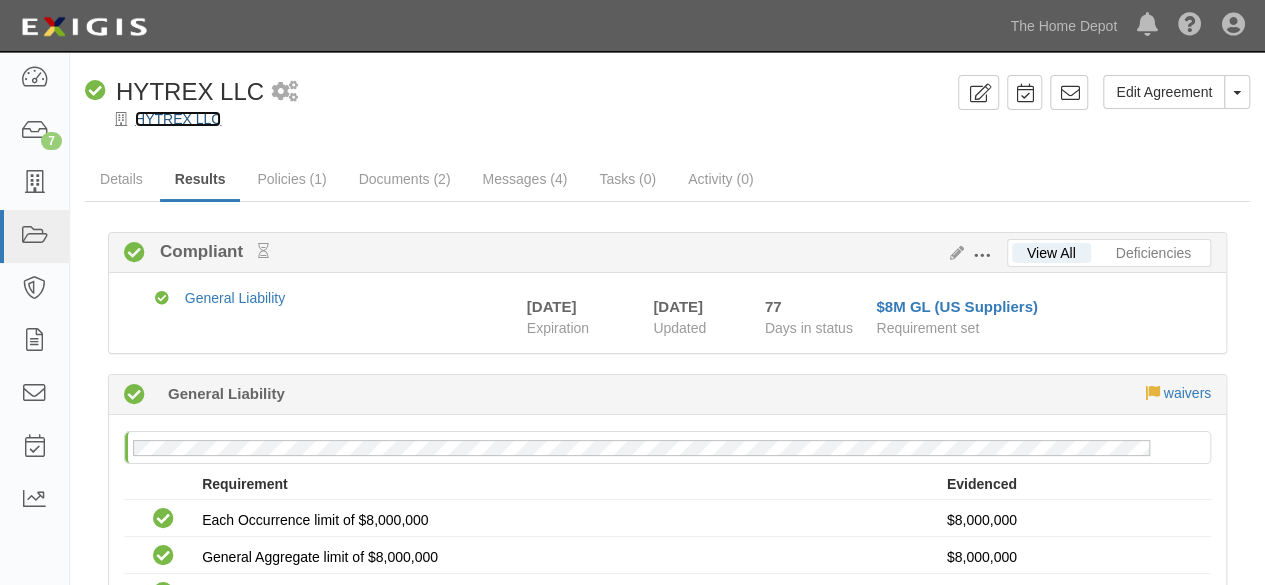 click on "HYTREX LLC" at bounding box center (178, 119) 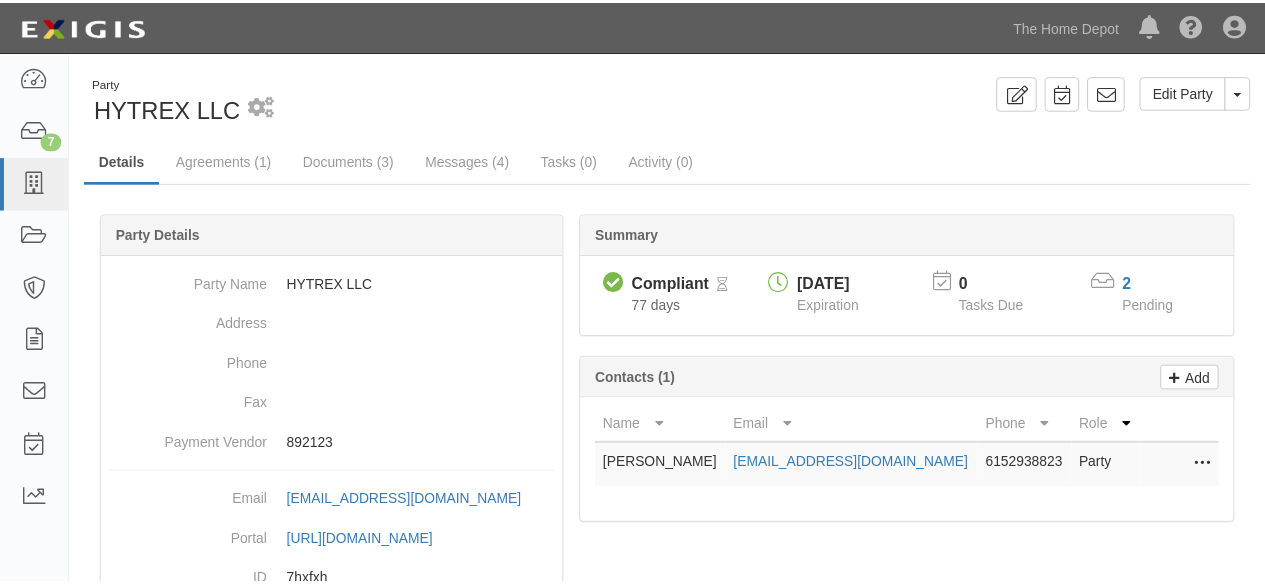 scroll, scrollTop: 0, scrollLeft: 0, axis: both 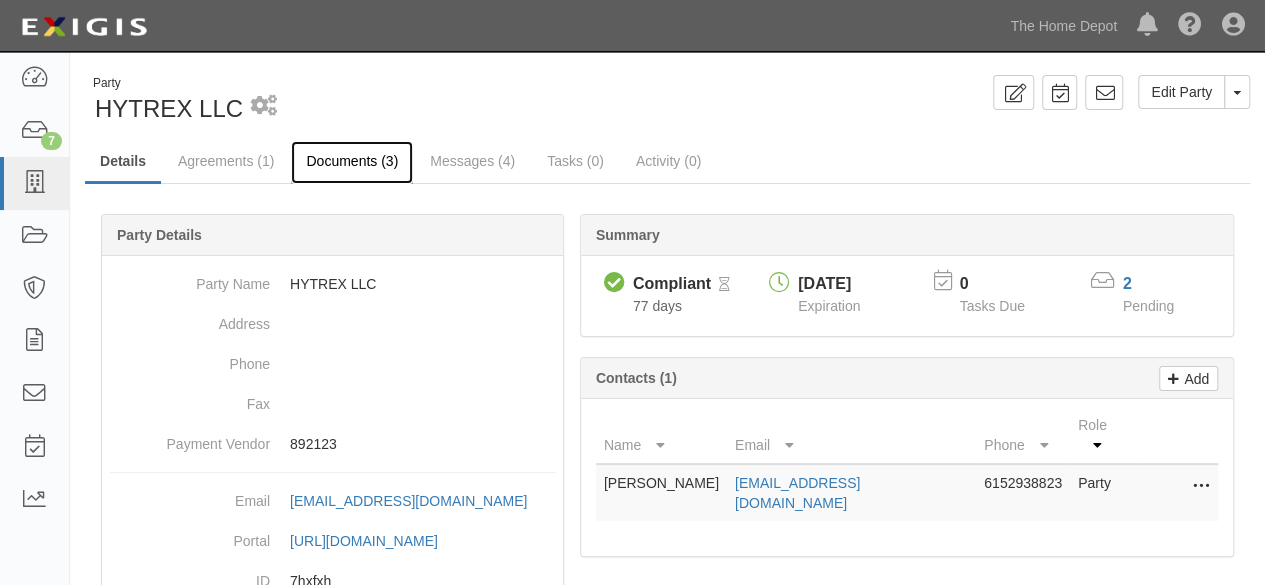 click on "Documents (3)" at bounding box center (352, 162) 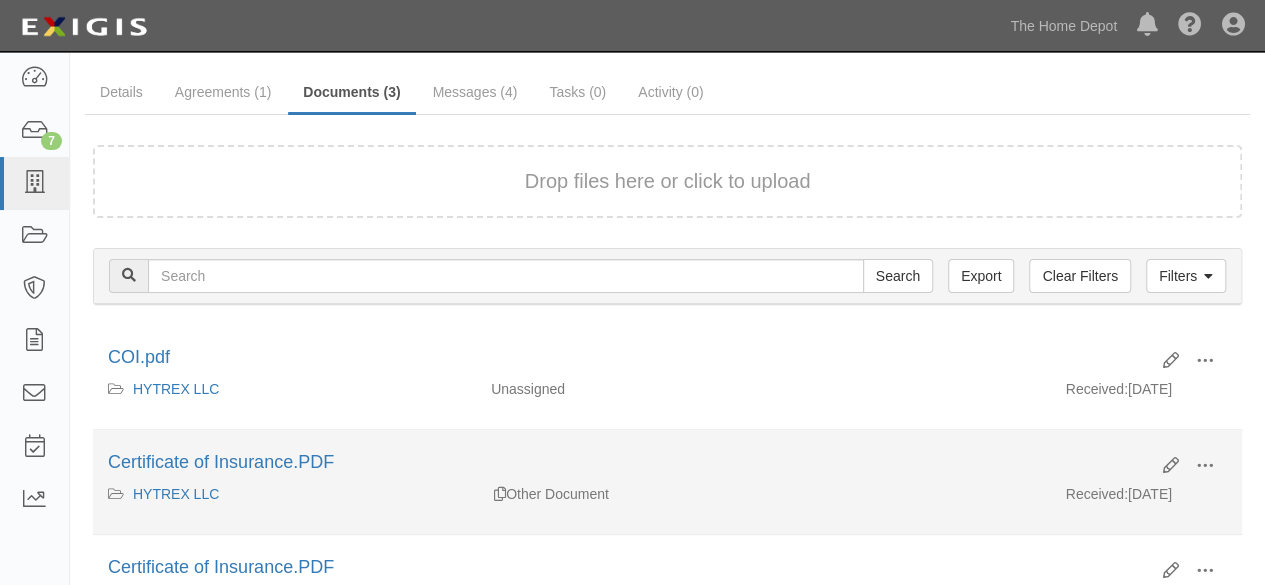scroll, scrollTop: 100, scrollLeft: 0, axis: vertical 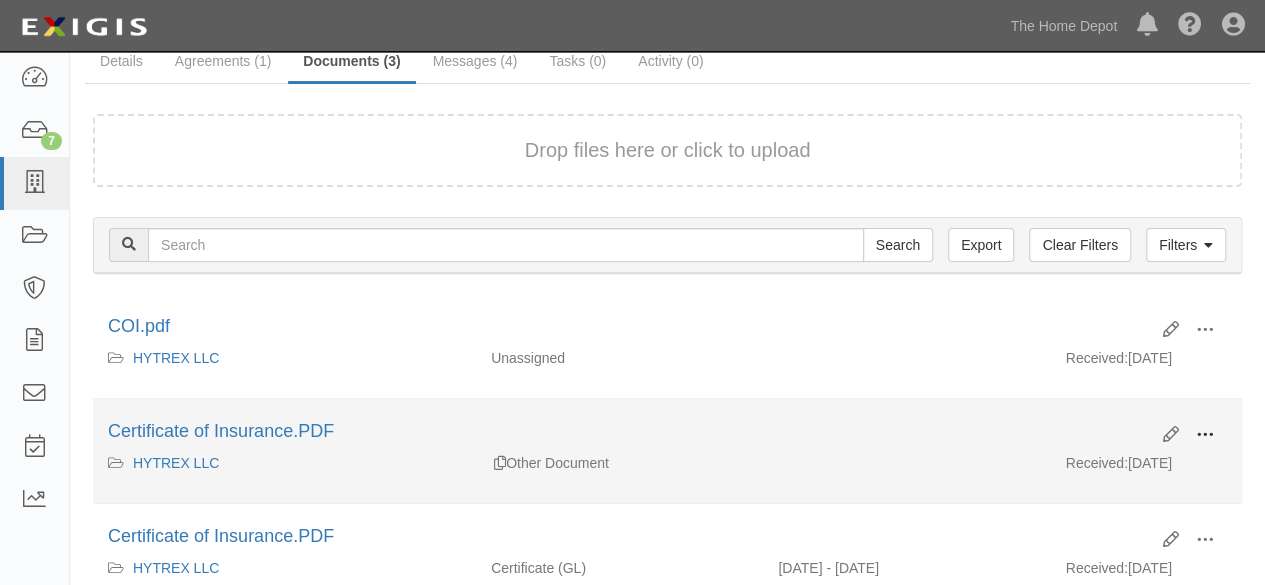 click at bounding box center [1205, 435] 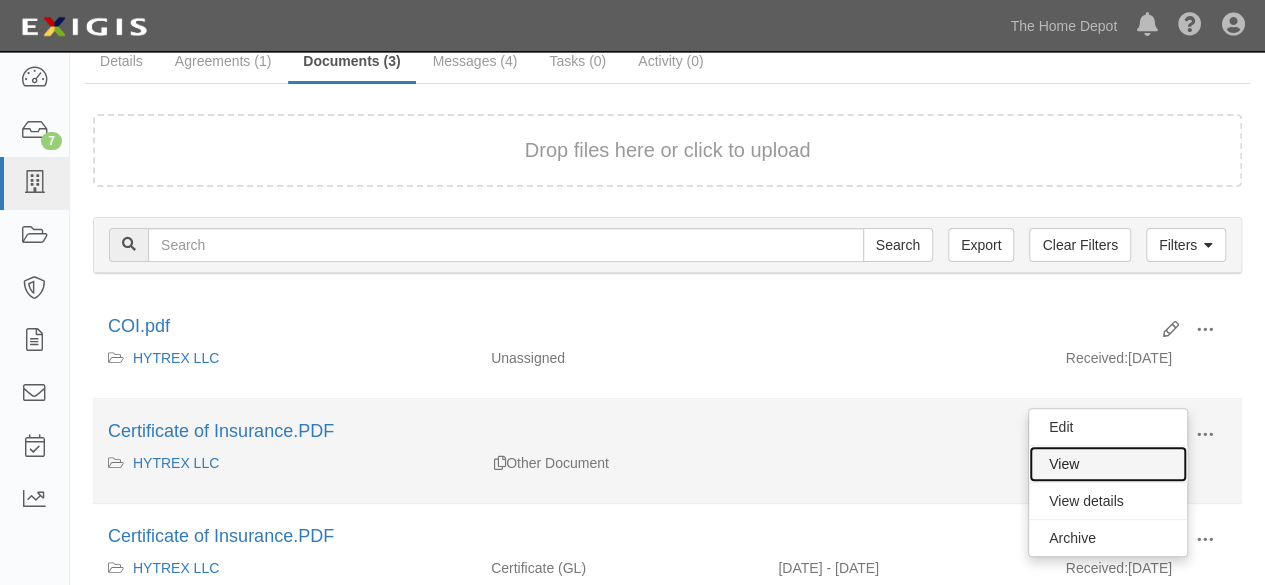 click on "View" at bounding box center (1108, 464) 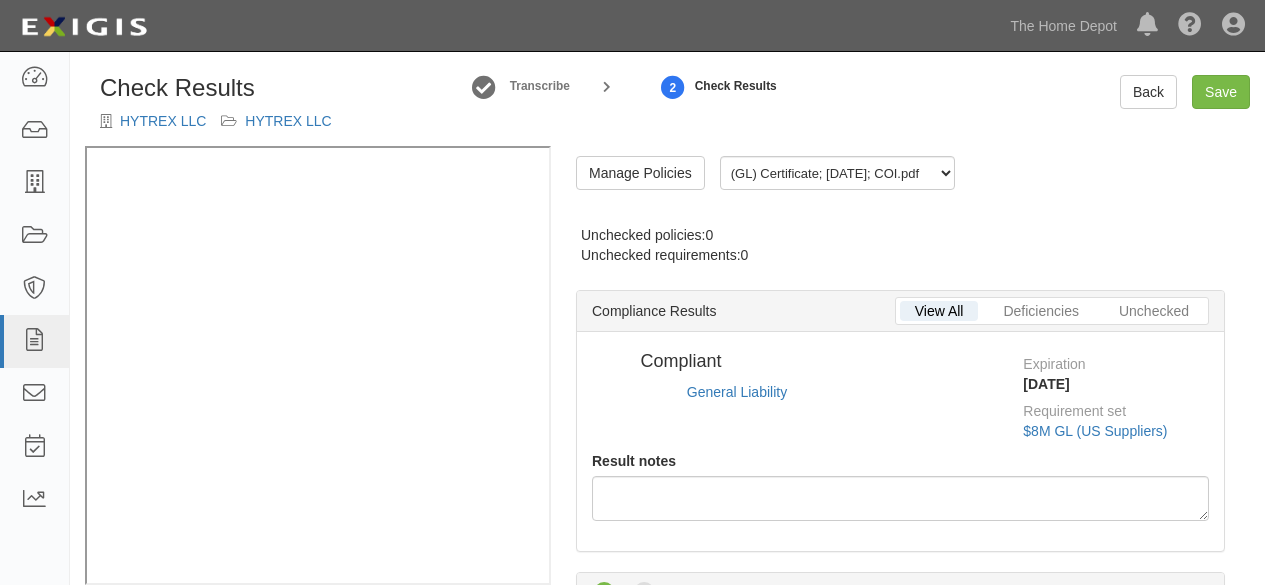 scroll, scrollTop: 0, scrollLeft: 0, axis: both 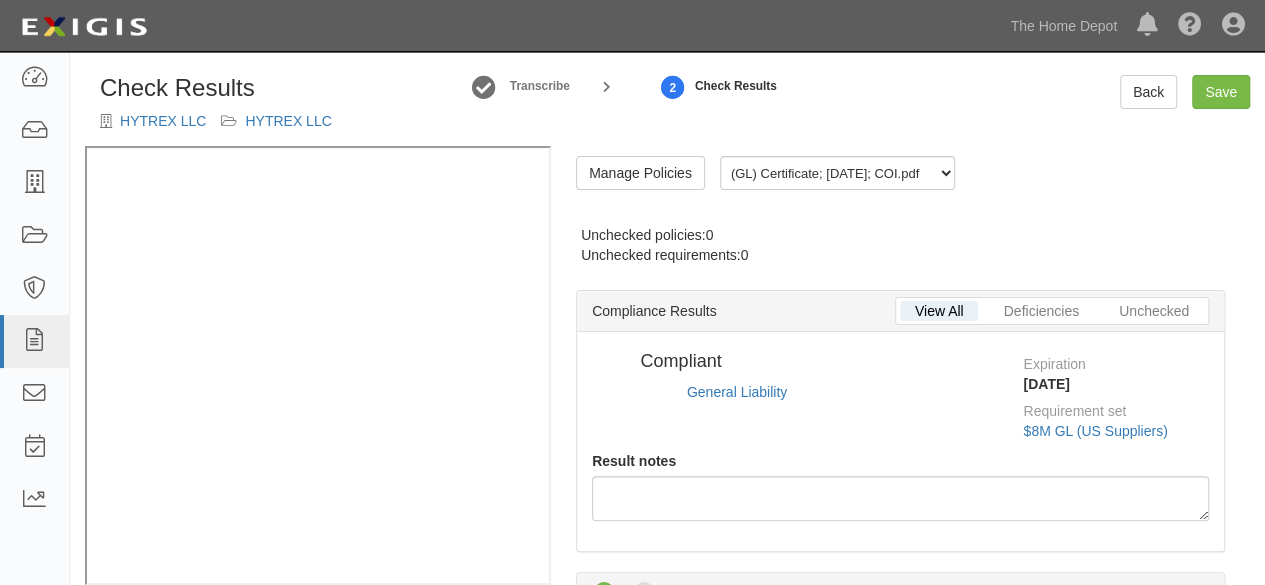 radio on "true" 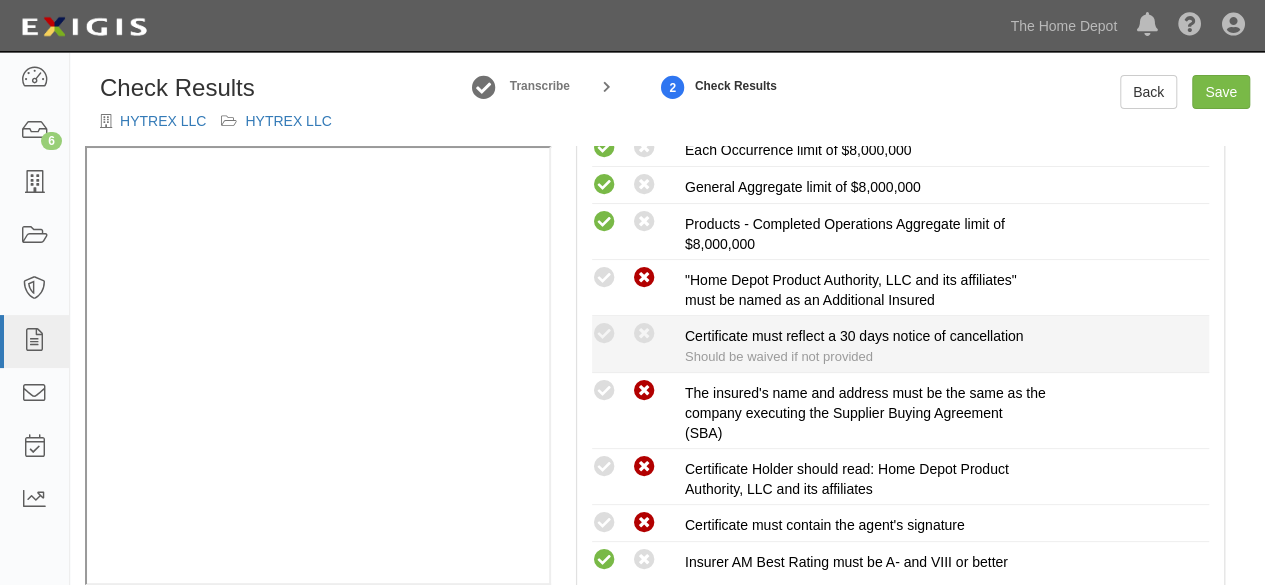 scroll, scrollTop: 600, scrollLeft: 0, axis: vertical 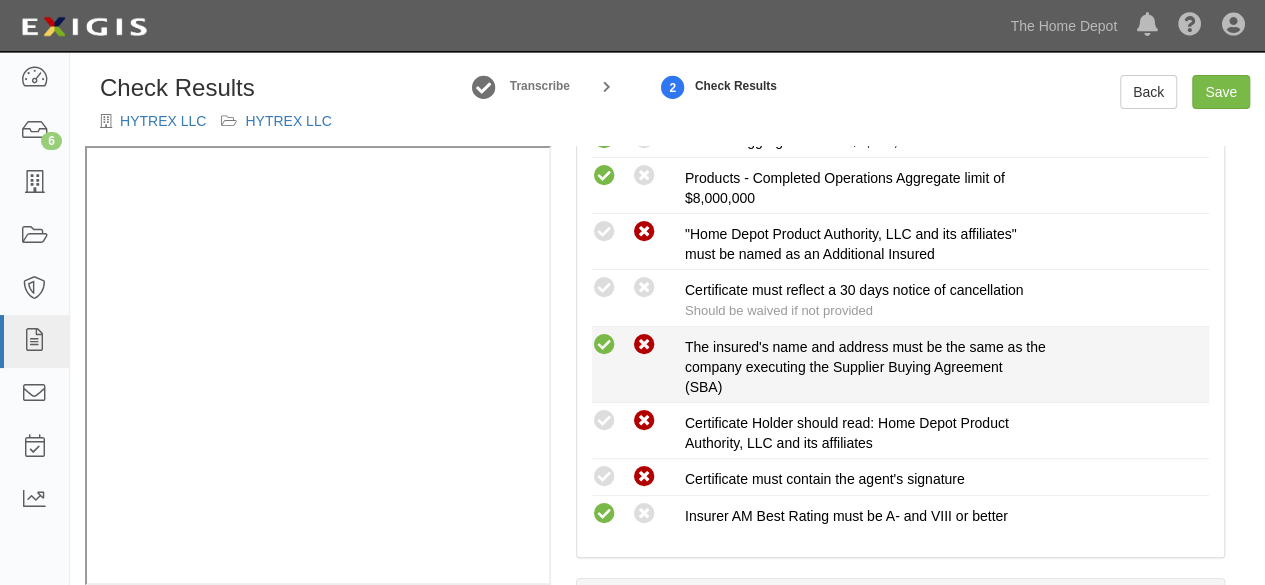 click at bounding box center (604, 345) 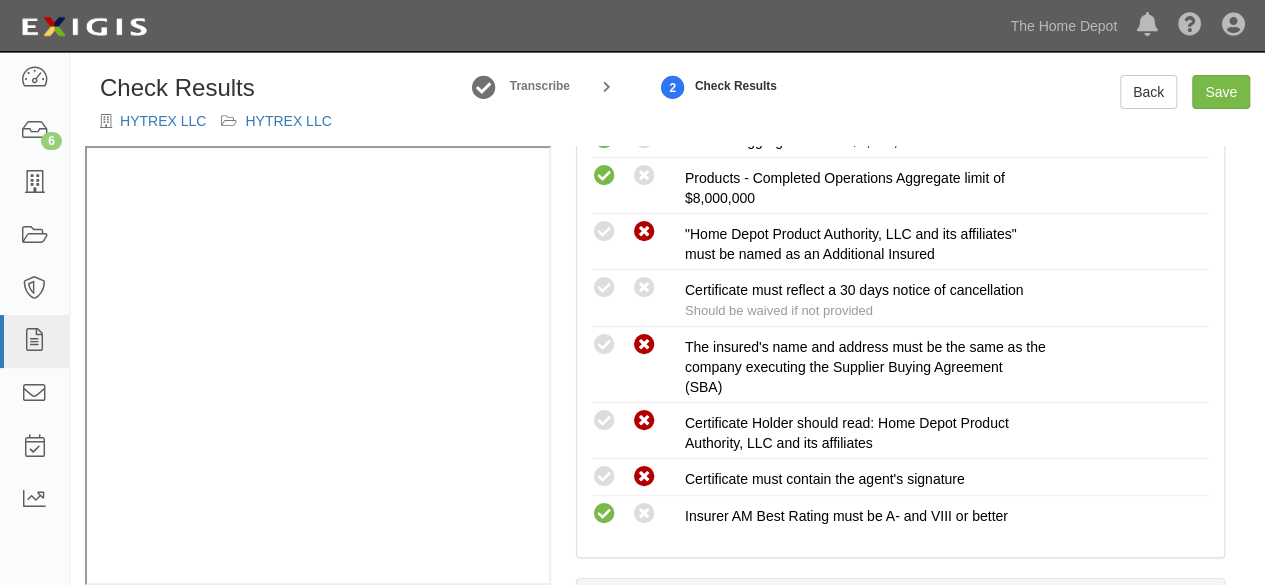 radio on "true" 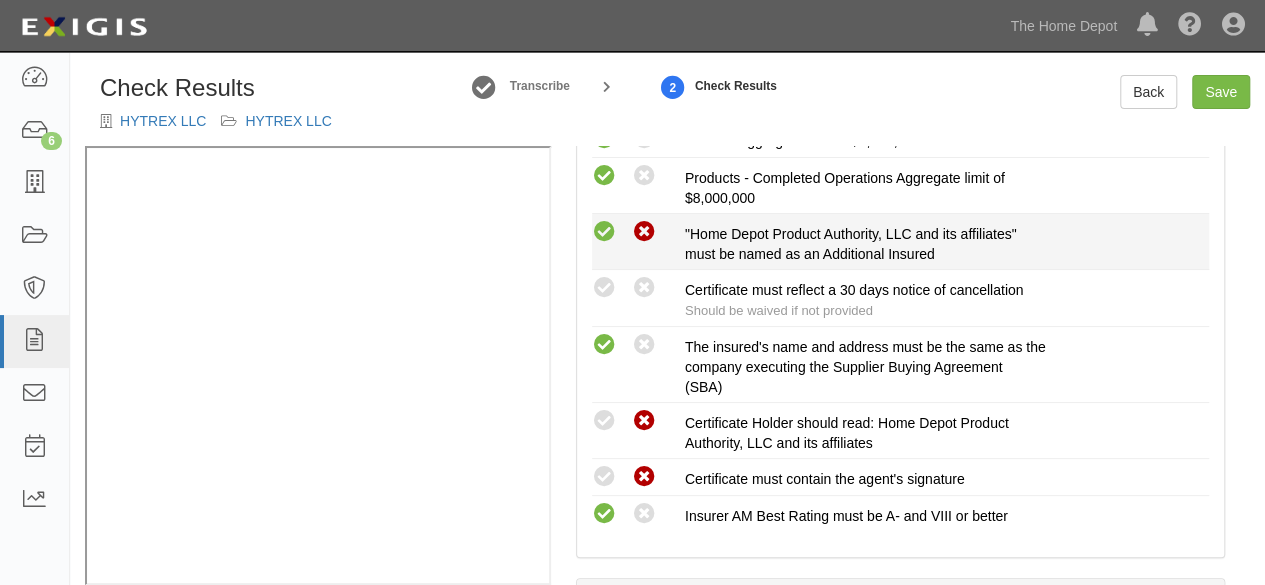 click at bounding box center [604, 232] 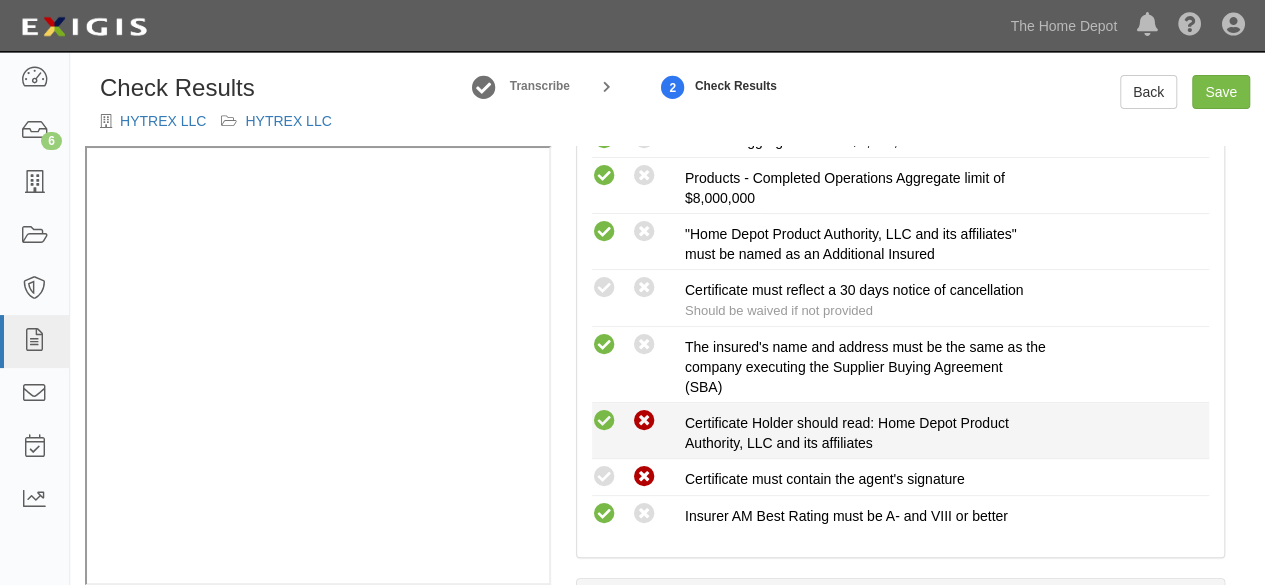 click at bounding box center [604, 421] 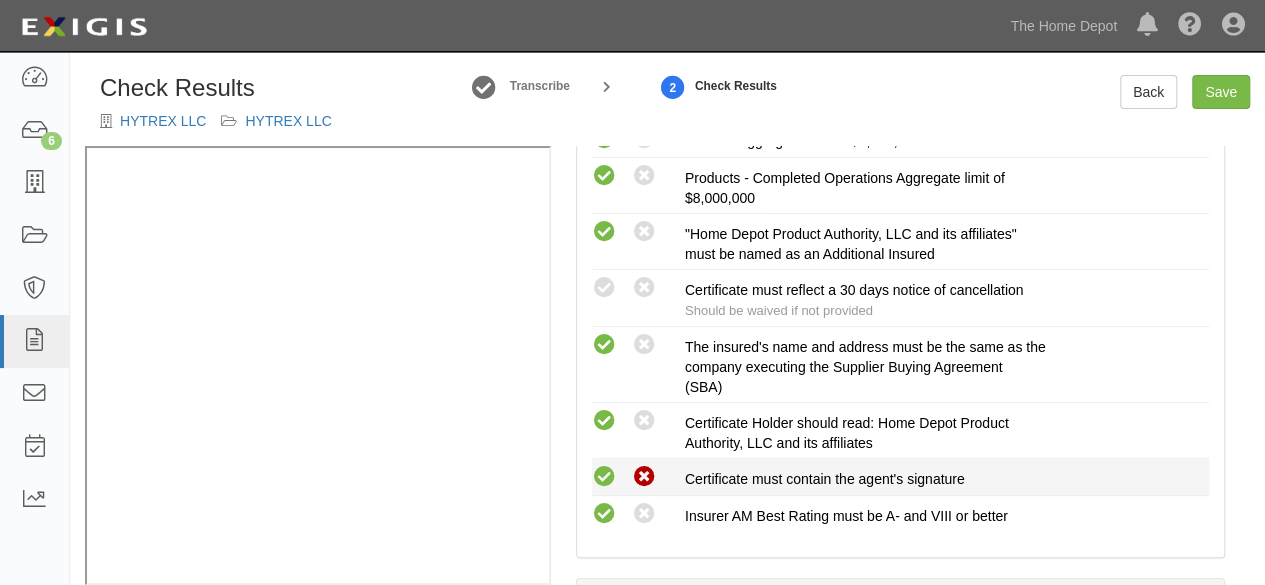 click at bounding box center [604, 477] 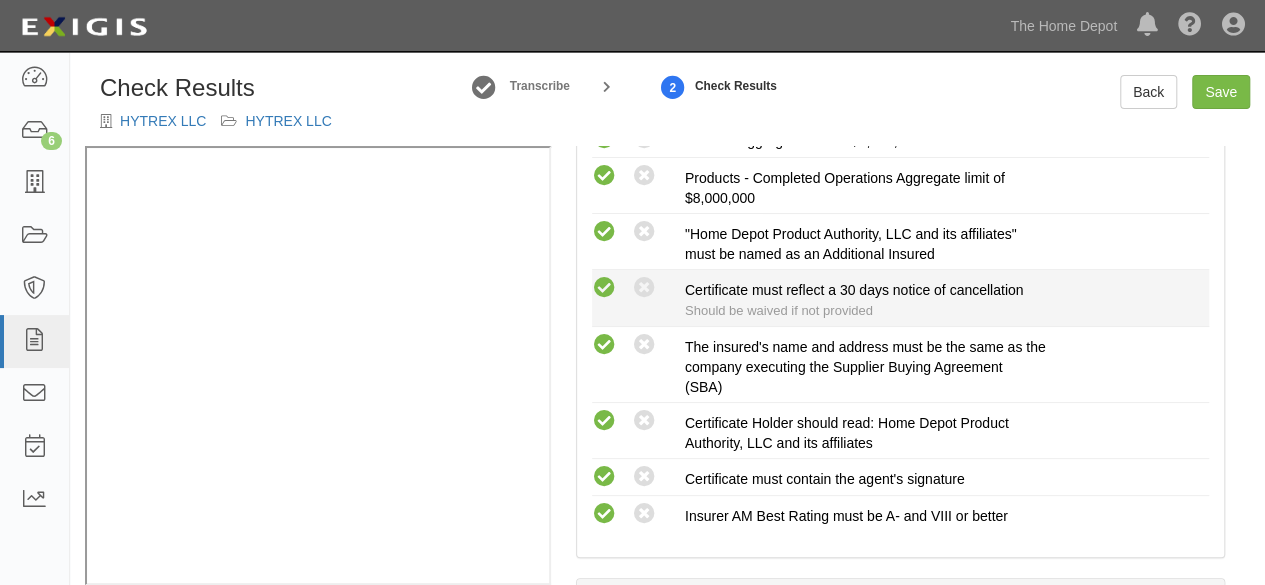 click at bounding box center (604, 288) 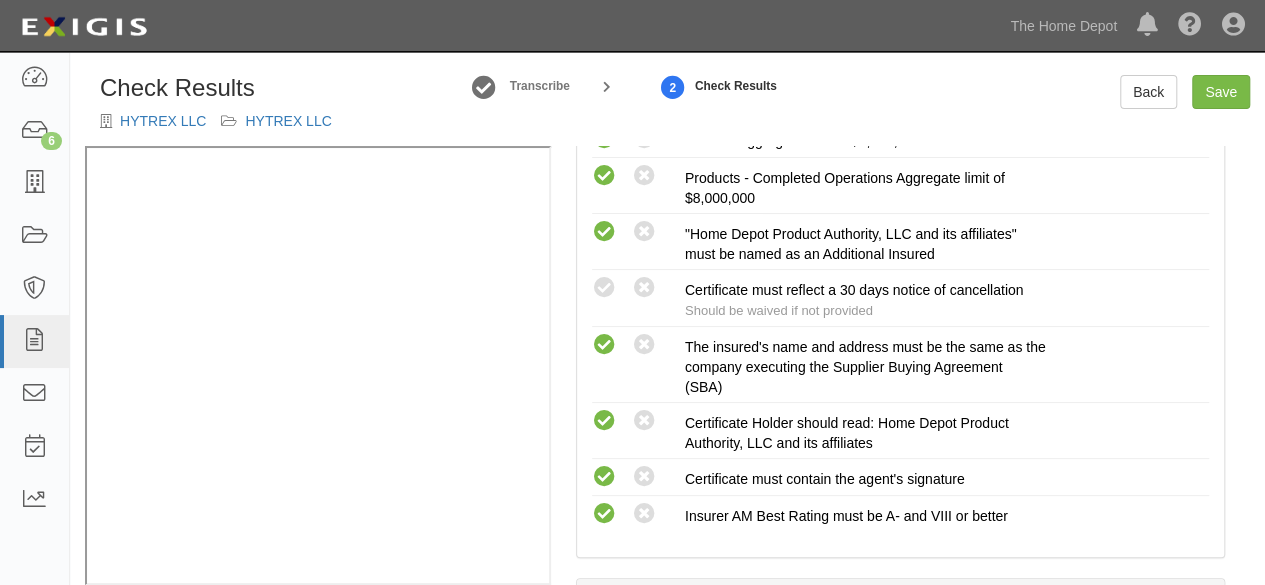 radio on "true" 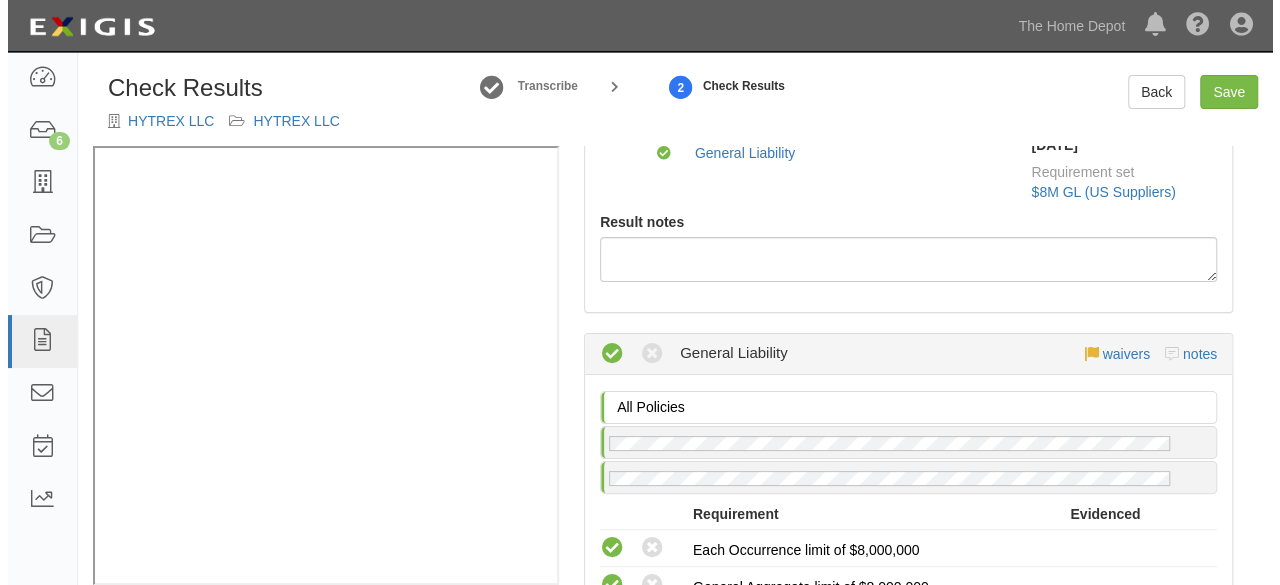 scroll, scrollTop: 0, scrollLeft: 0, axis: both 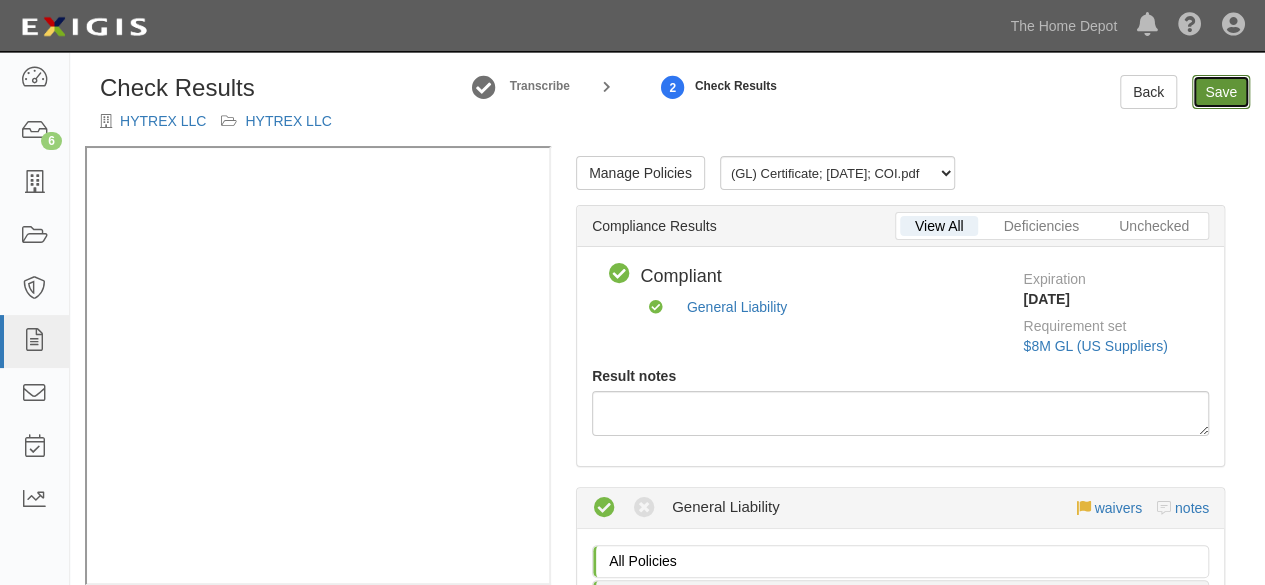 click on "Save" at bounding box center (1221, 92) 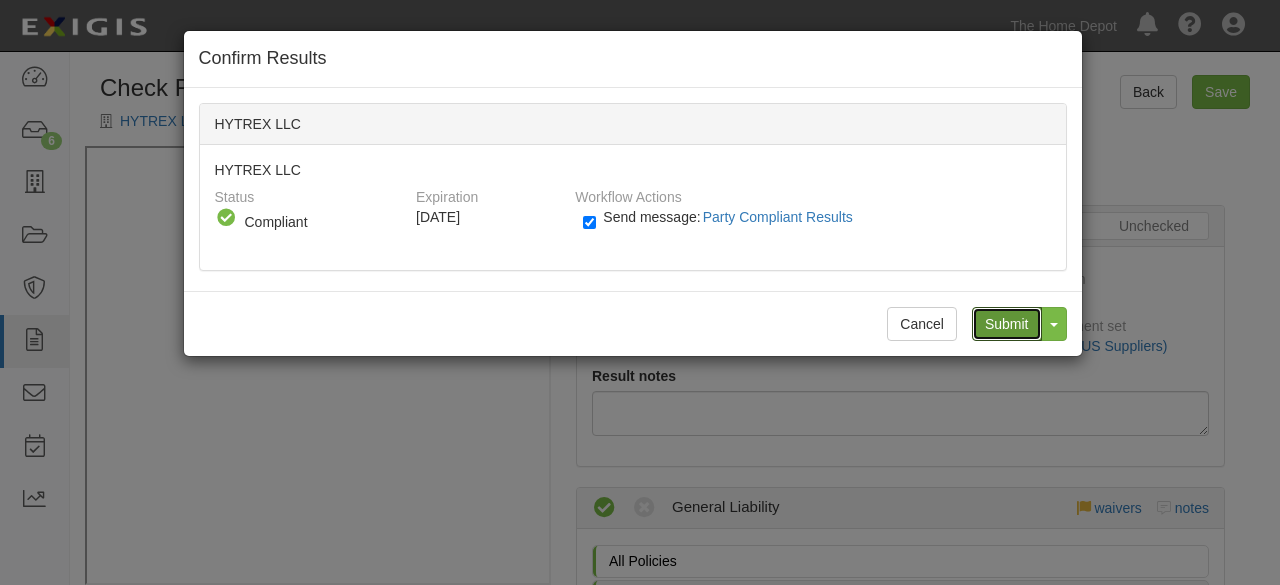 drag, startPoint x: 1016, startPoint y: 325, endPoint x: 926, endPoint y: 278, distance: 101.53325 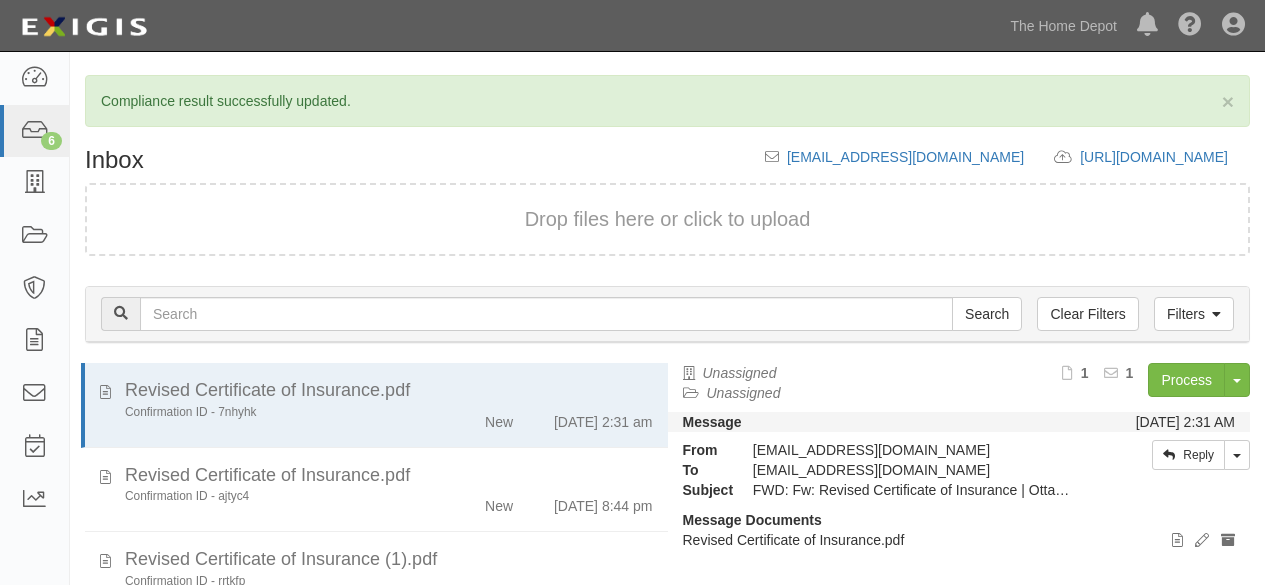 scroll, scrollTop: 0, scrollLeft: 0, axis: both 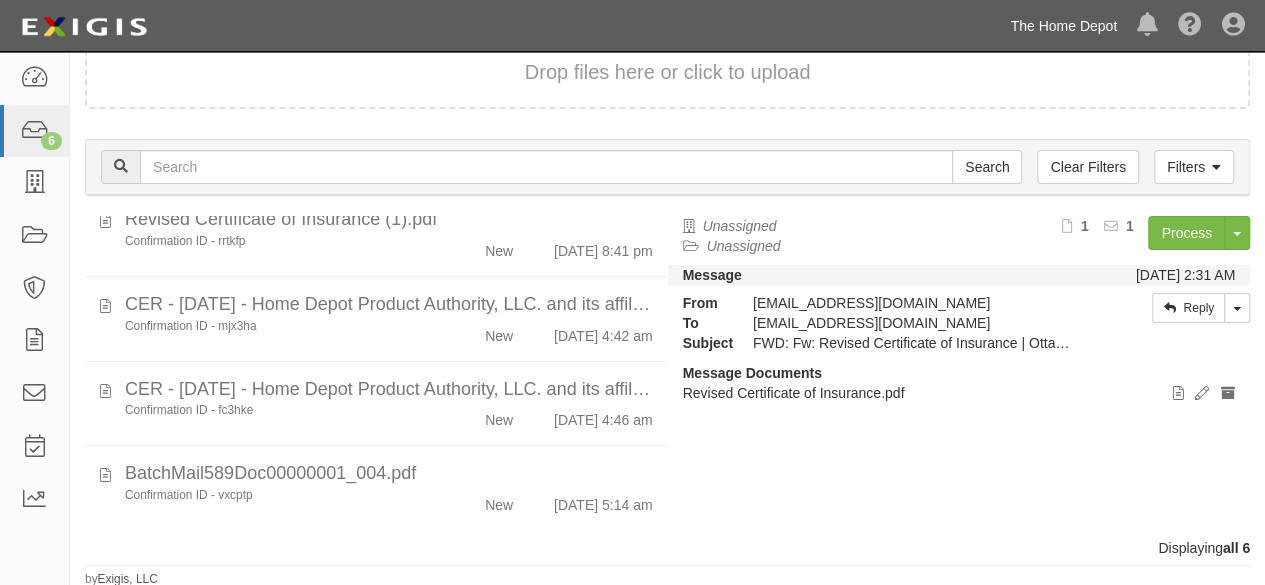 click on "The Home Depot" at bounding box center (1063, 26) 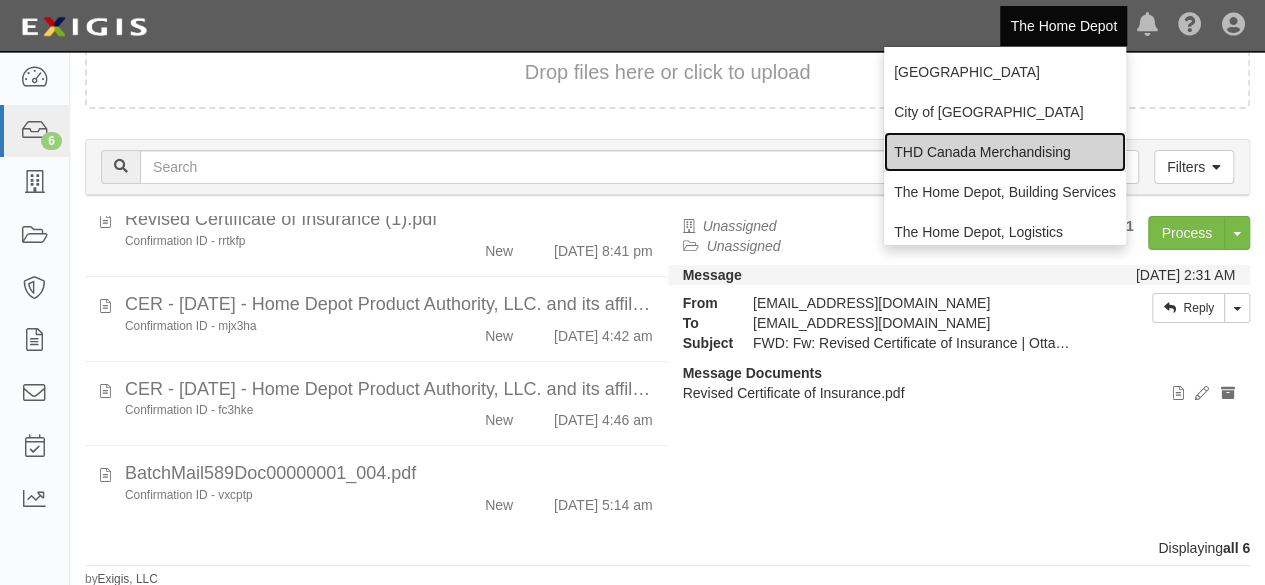 click on "THD Canada Merchandising" at bounding box center (1005, 152) 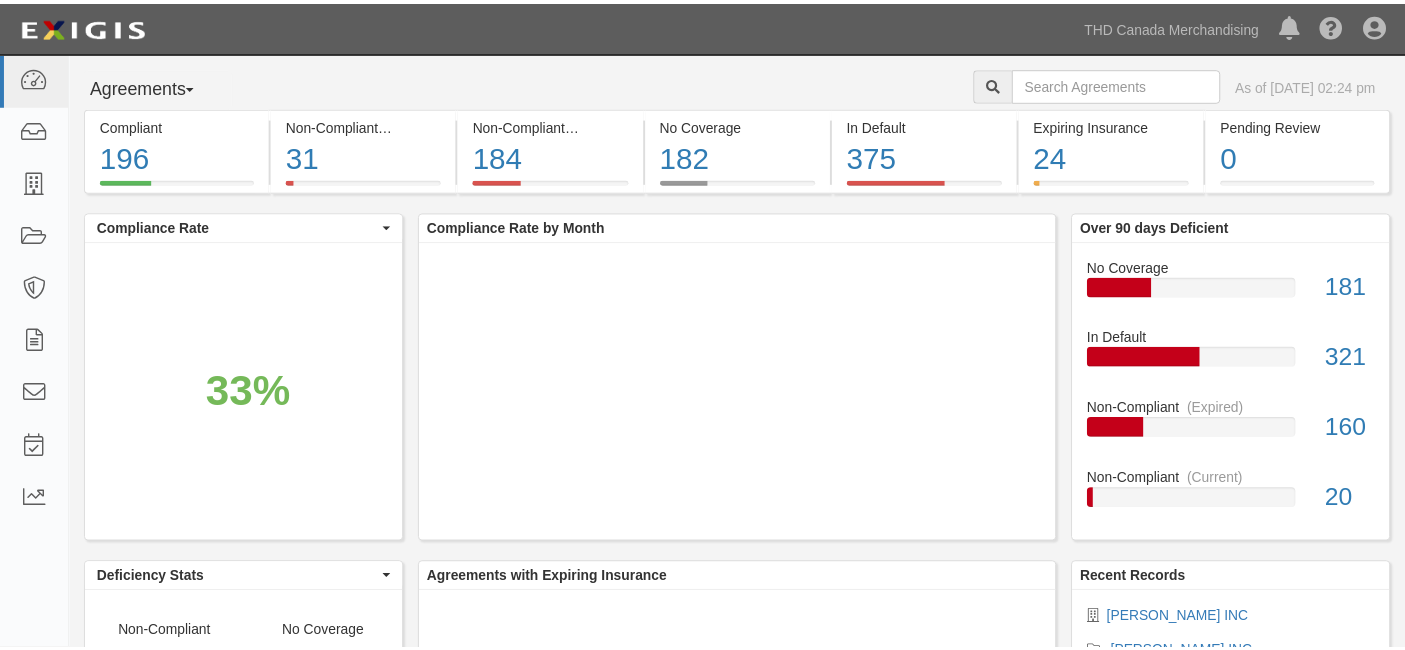 scroll, scrollTop: 0, scrollLeft: 0, axis: both 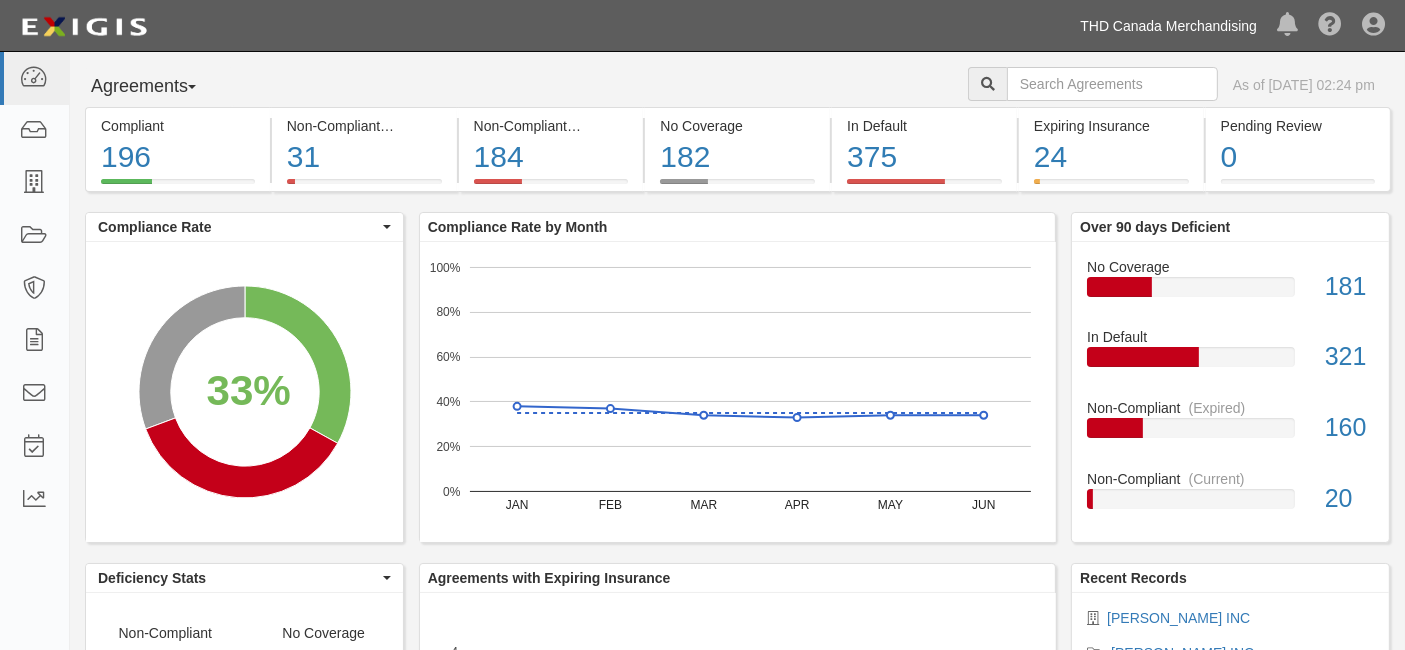 click on "THD Canada Merchandising" at bounding box center (1168, 26) 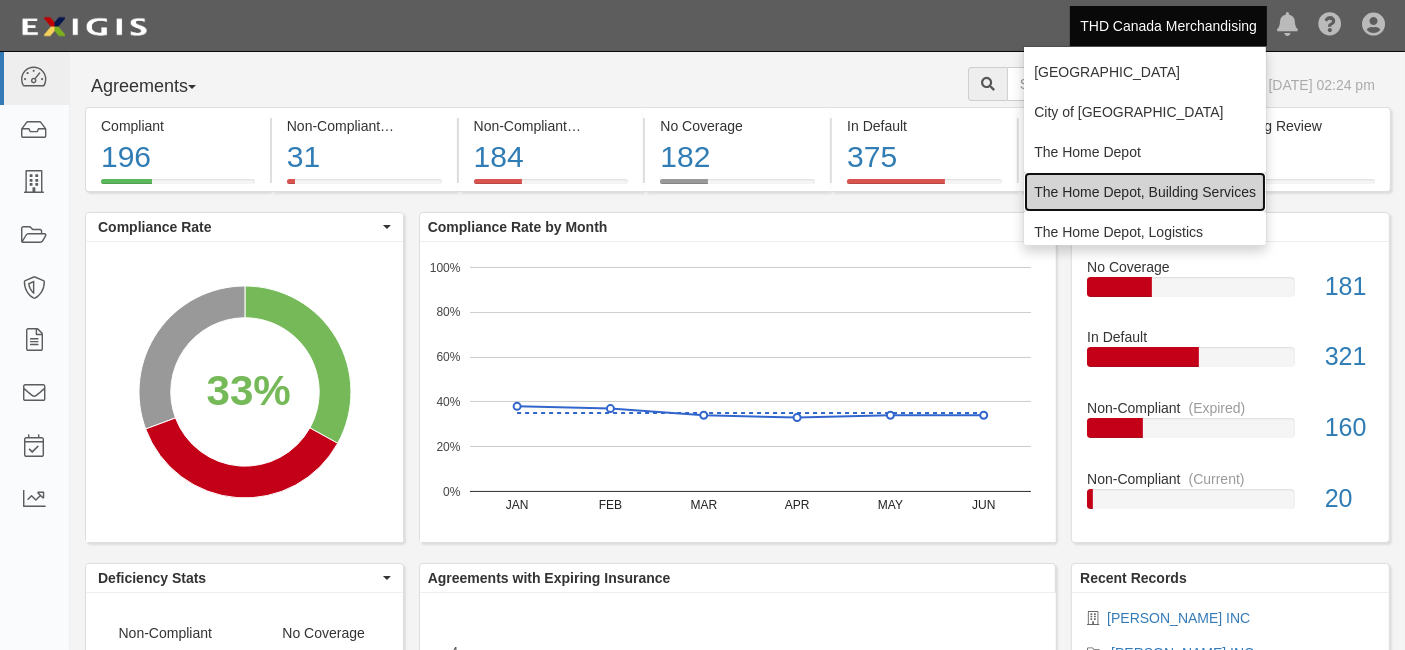 click on "The Home Depot, Building Services" at bounding box center [1145, 192] 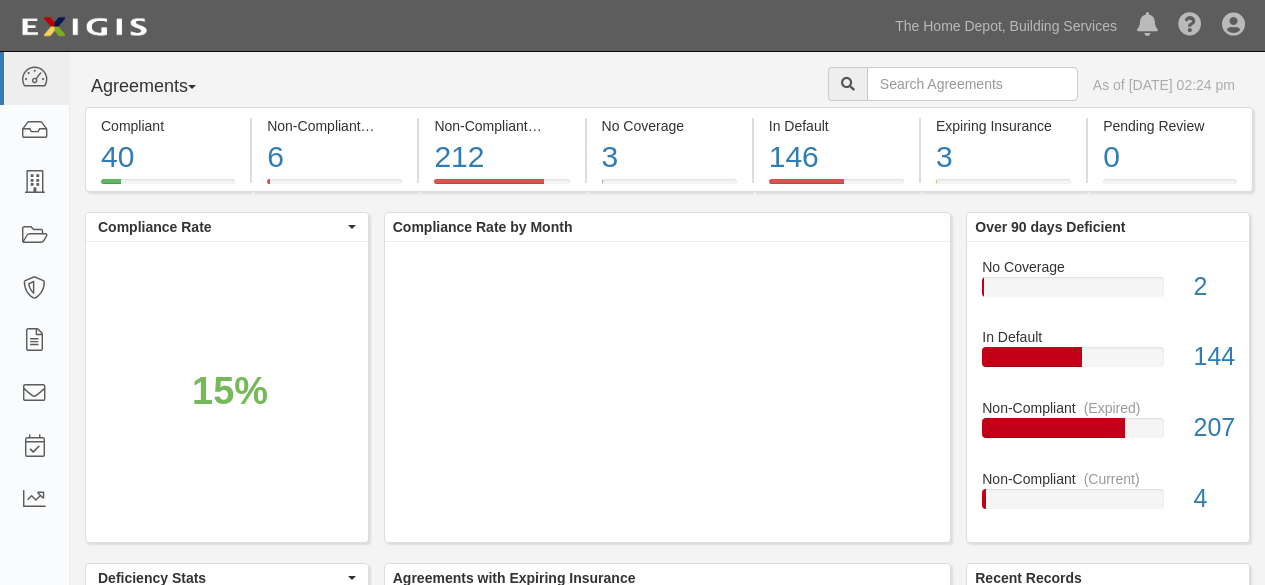 scroll, scrollTop: 0, scrollLeft: 0, axis: both 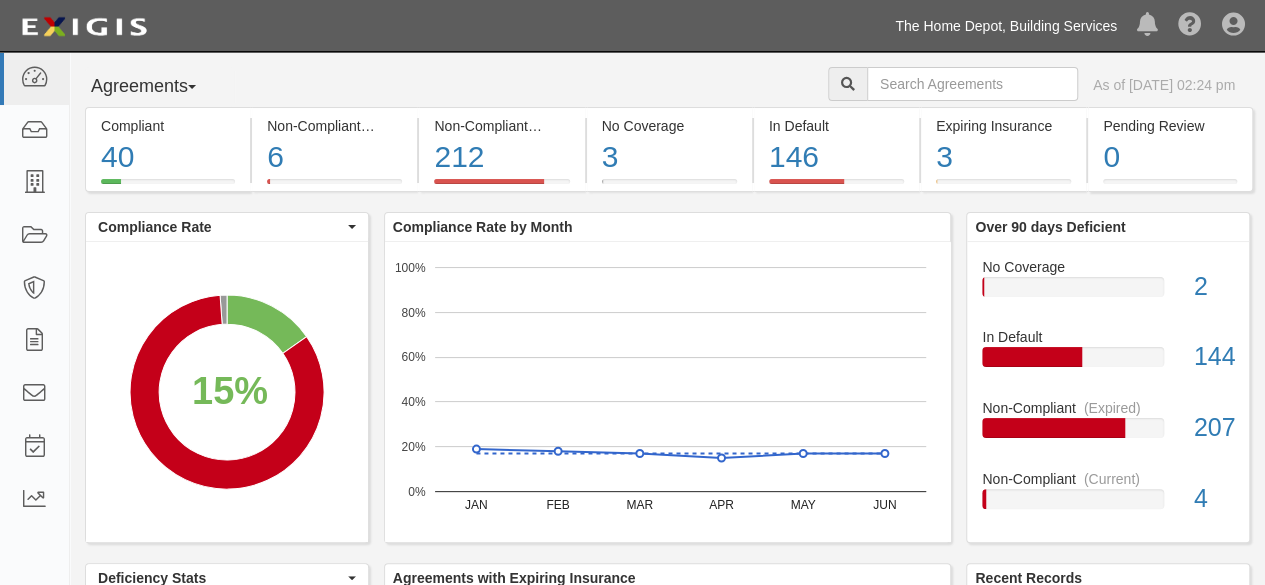 drag, startPoint x: 1027, startPoint y: 19, endPoint x: 1018, endPoint y: 76, distance: 57.706154 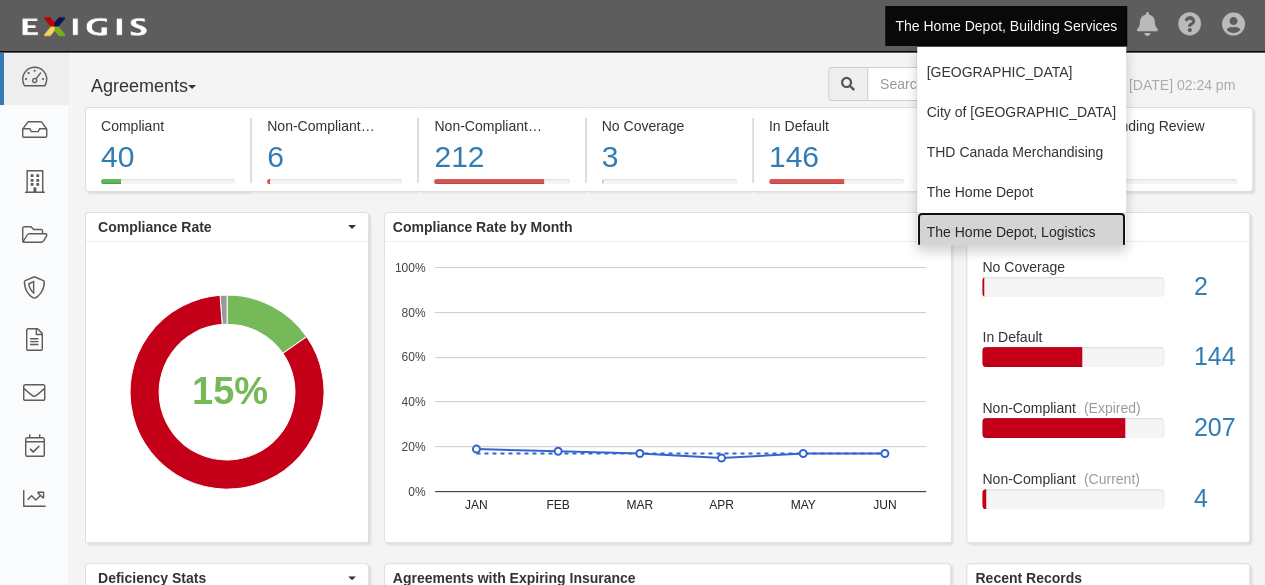click on "The Home Depot, Logistics" at bounding box center [1021, 232] 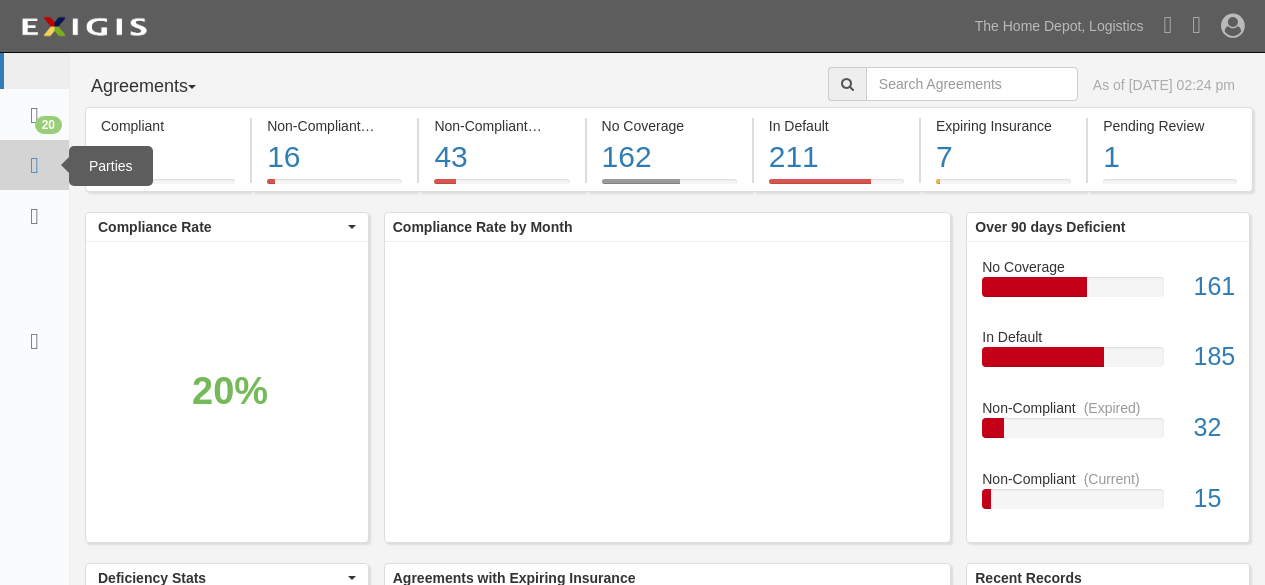 scroll, scrollTop: 0, scrollLeft: 0, axis: both 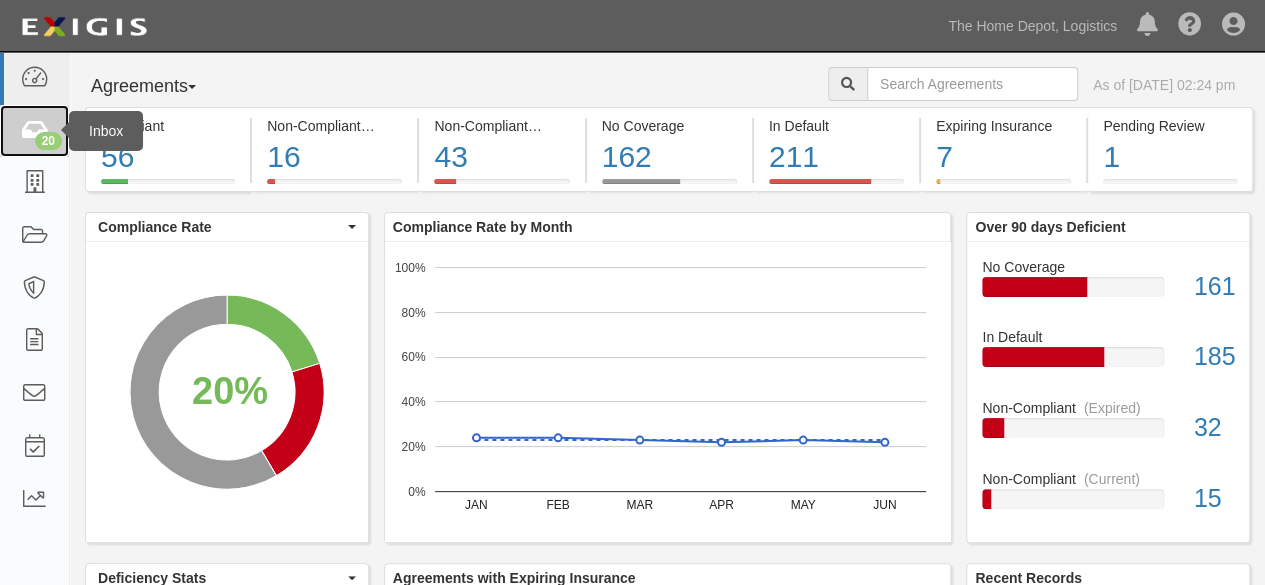 click at bounding box center (34, 131) 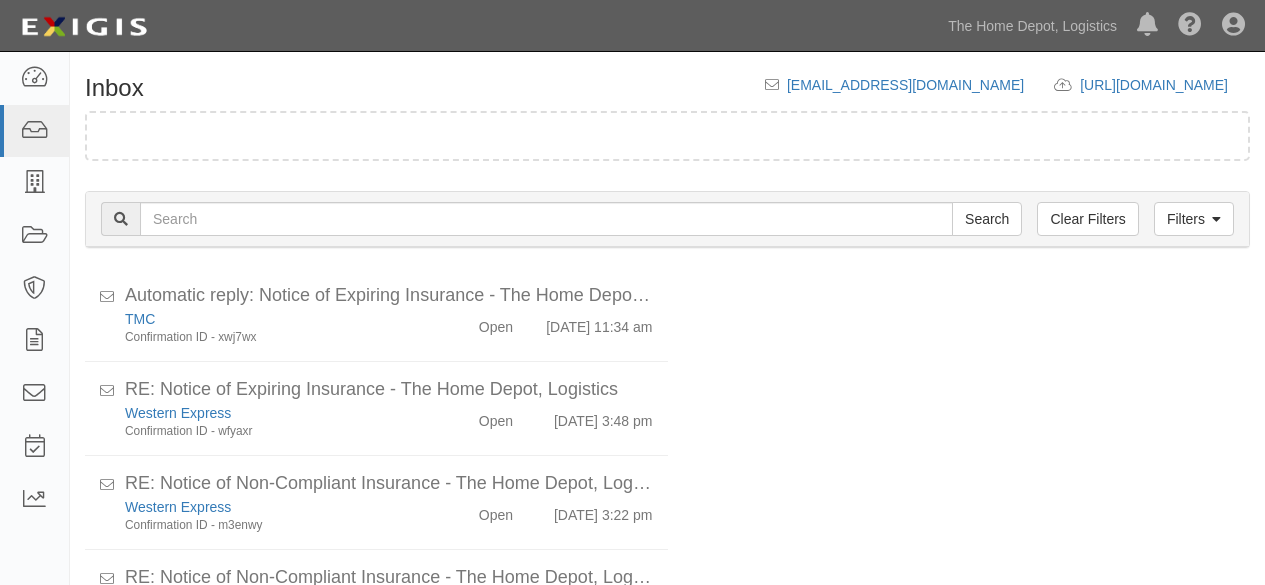 scroll, scrollTop: 0, scrollLeft: 0, axis: both 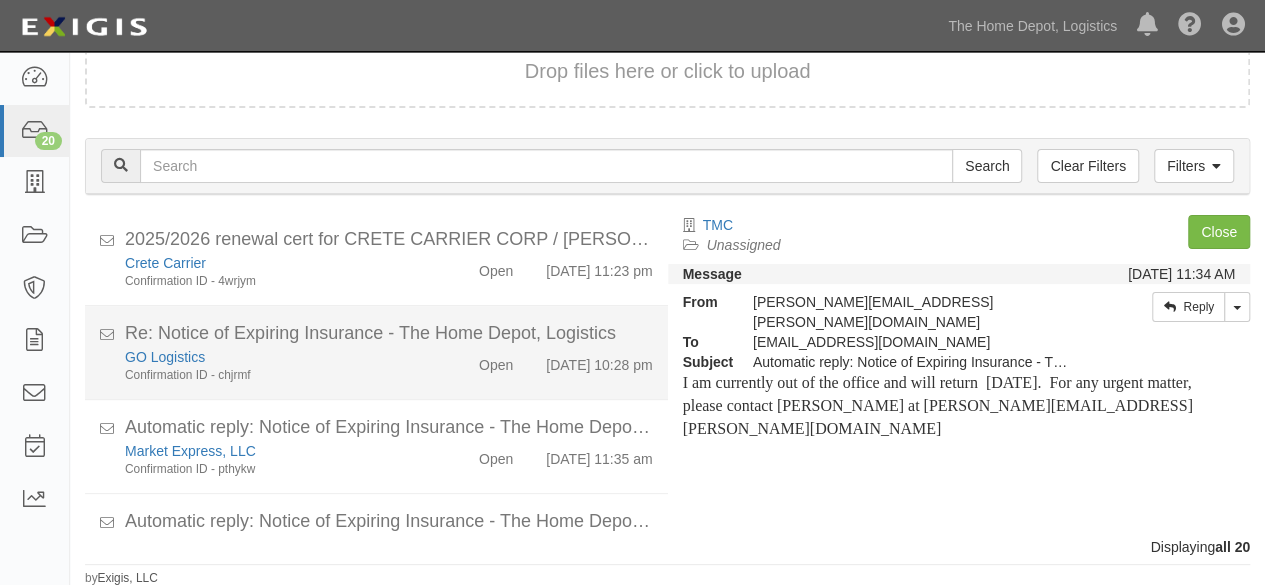 click on "Open" at bounding box center (481, 361) 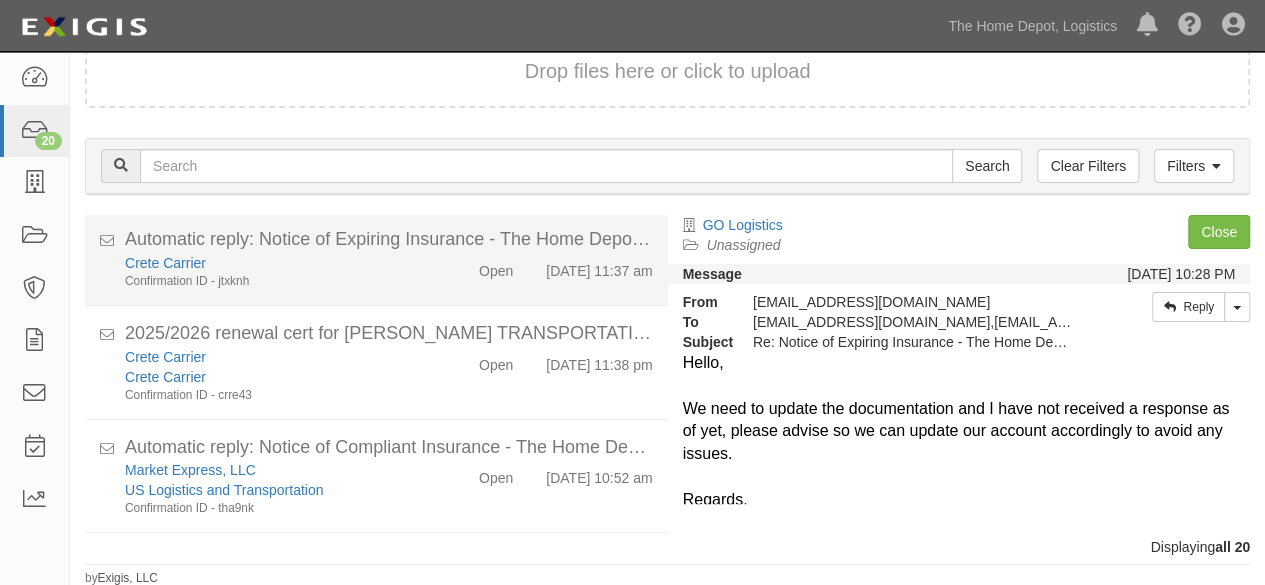 scroll, scrollTop: 1627, scrollLeft: 0, axis: vertical 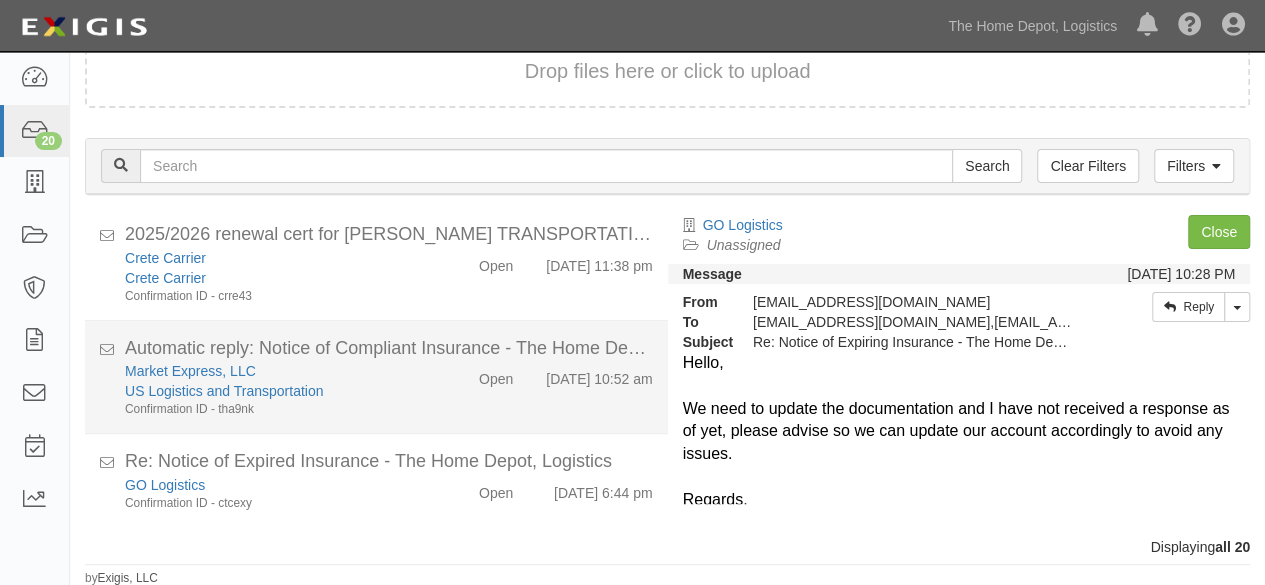 click on "Market Express, LLC US Logistics and Transportation Confirmation ID - tha9nk" at bounding box center [272, 389] 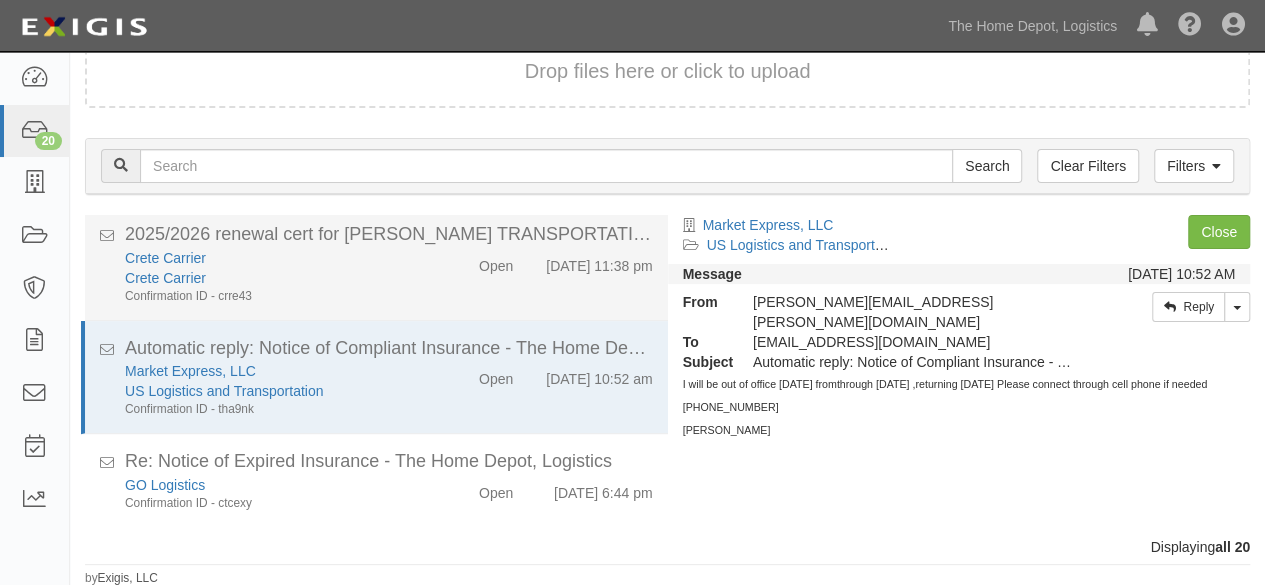click on "2025/2026 renewal cert for HUNT TRANSPORTATION Crete Carrier Crete Carrier Confirmation ID - crre43 Open 7/1/25 11:38 pm" at bounding box center (376, 264) 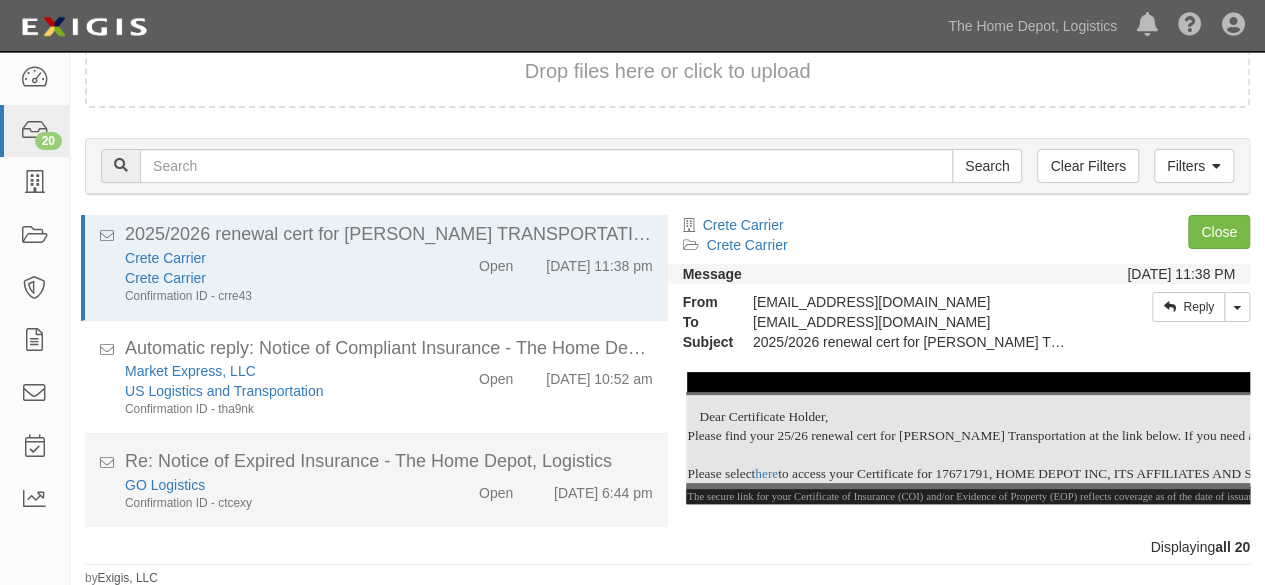 click on "Open" at bounding box center (481, 489) 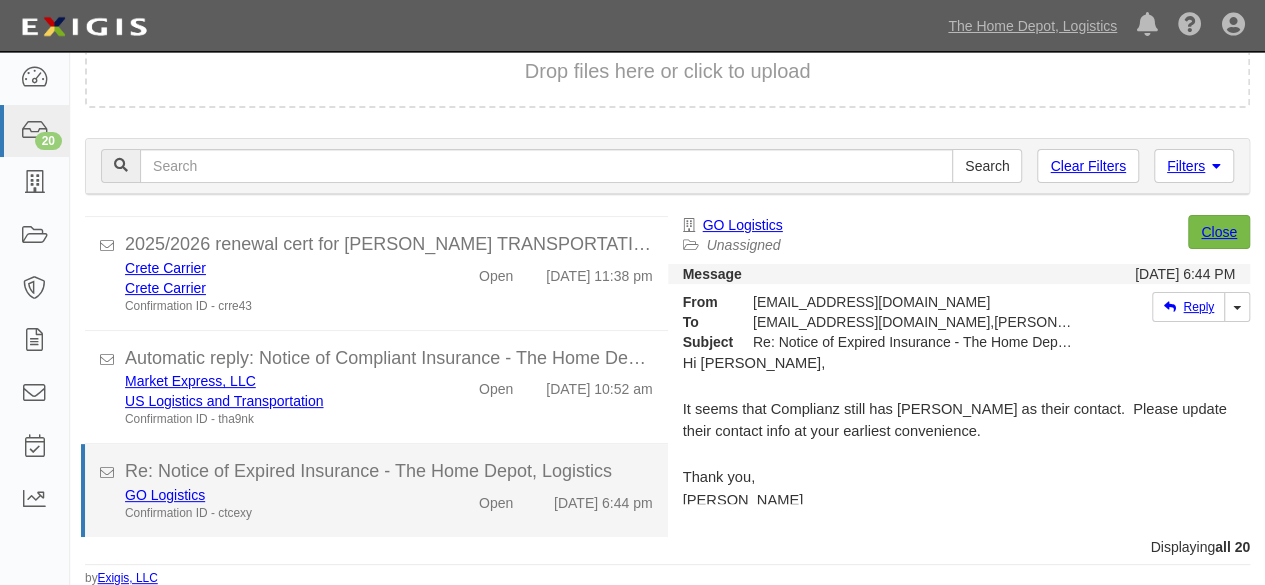 scroll, scrollTop: 1617, scrollLeft: 0, axis: vertical 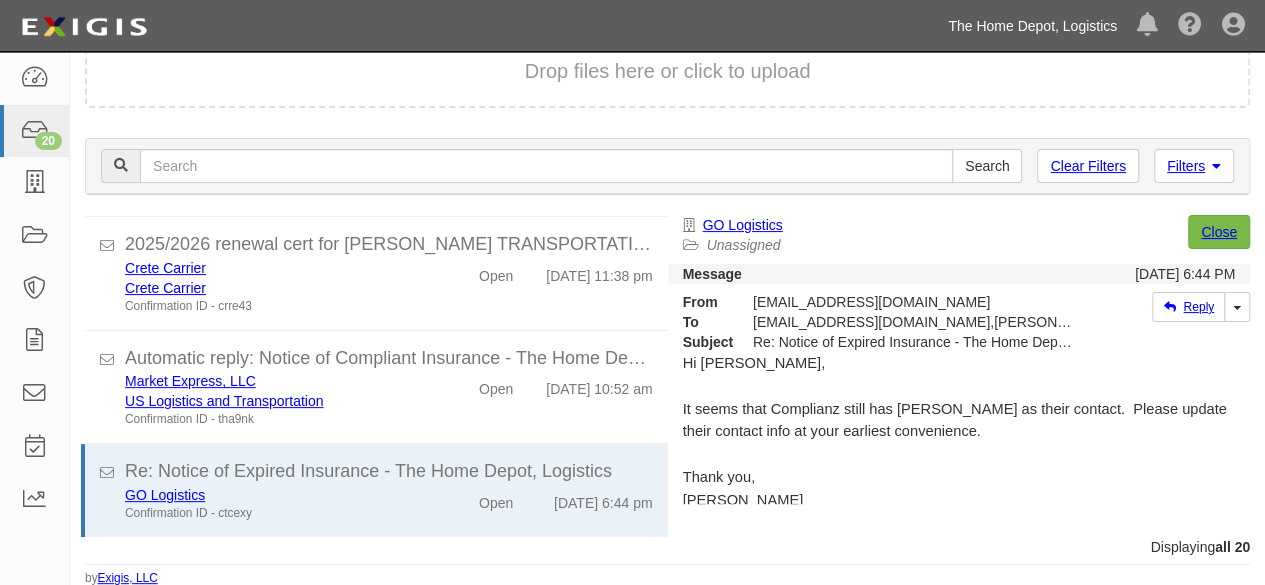 drag, startPoint x: 996, startPoint y: 30, endPoint x: 972, endPoint y: 72, distance: 48.373547 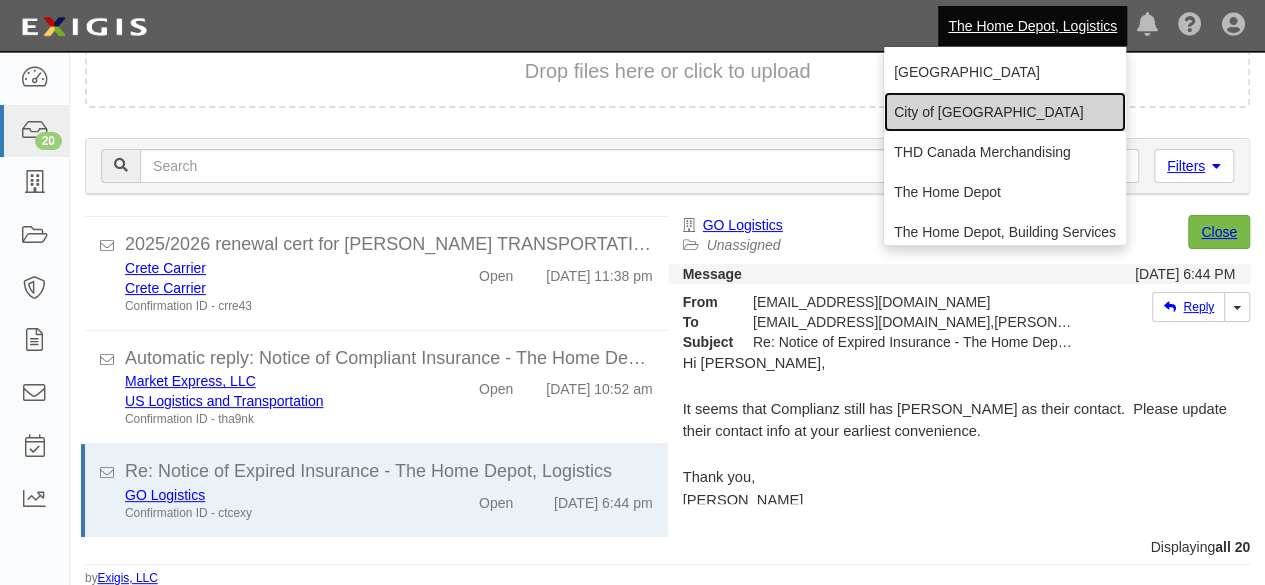 click on "City of [GEOGRAPHIC_DATA]" at bounding box center [1005, 112] 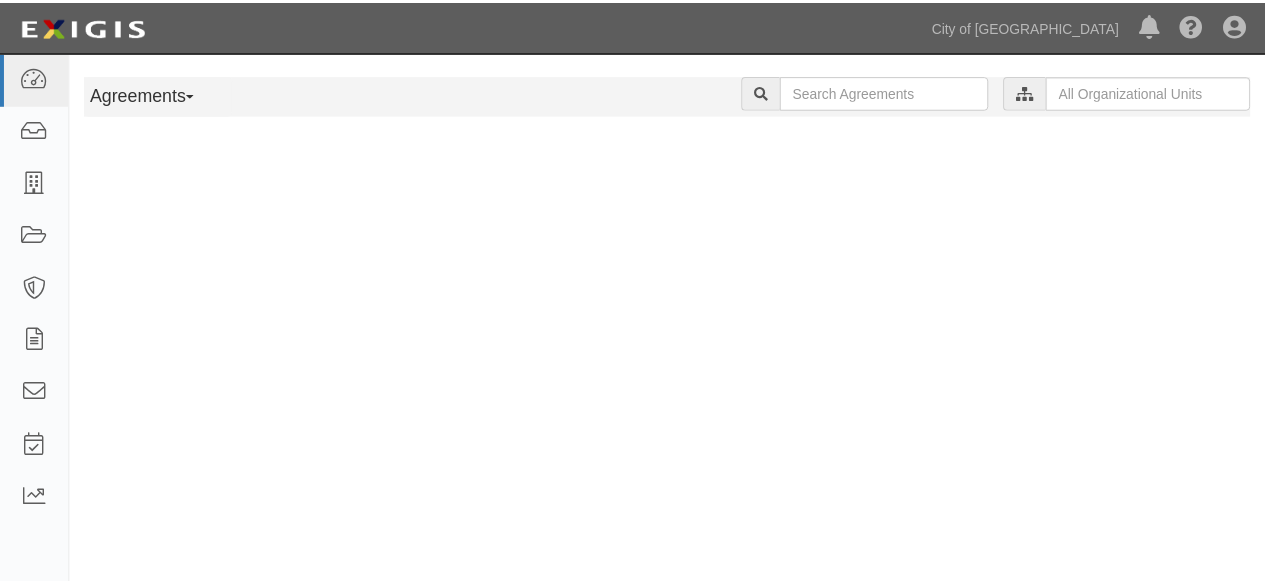 scroll, scrollTop: 0, scrollLeft: 0, axis: both 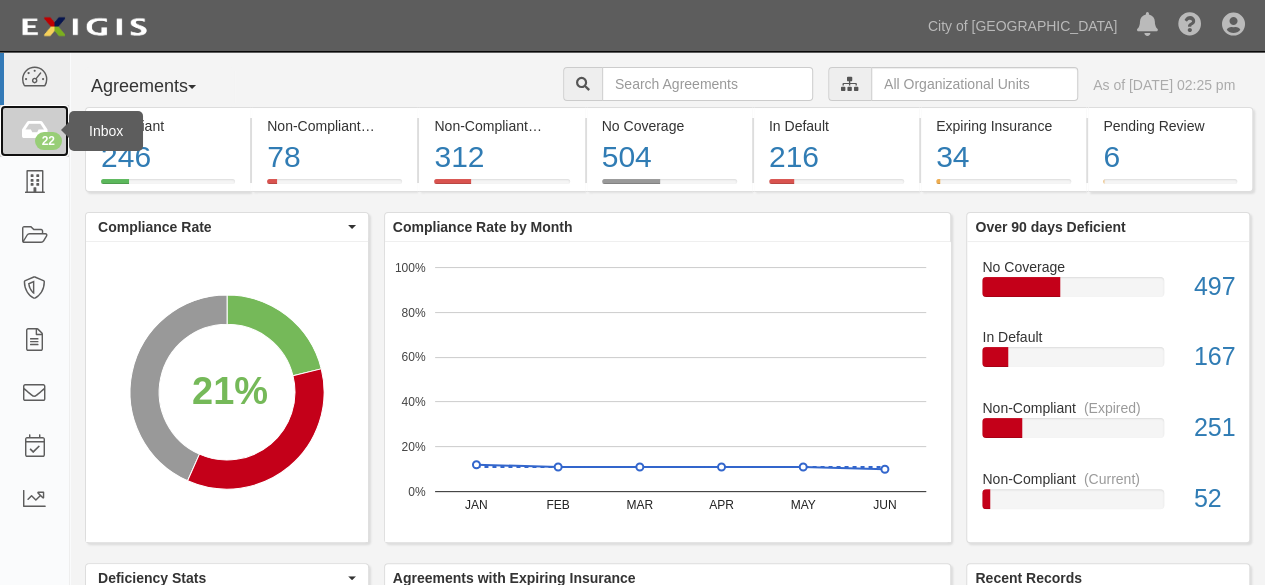 click on "22" at bounding box center [48, 141] 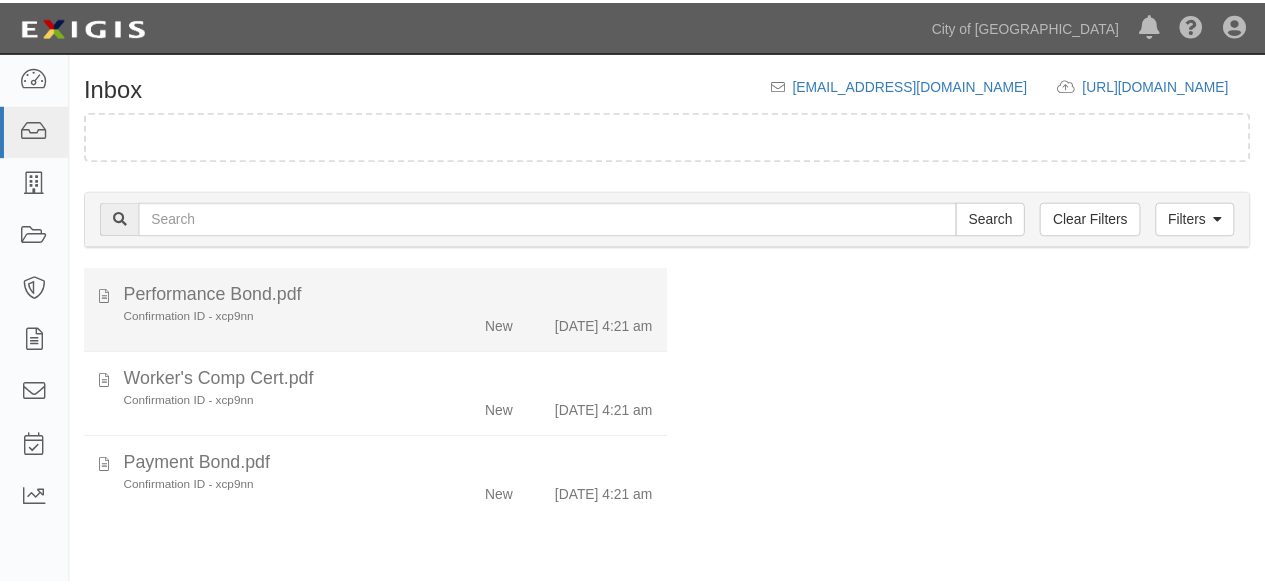 scroll, scrollTop: 0, scrollLeft: 0, axis: both 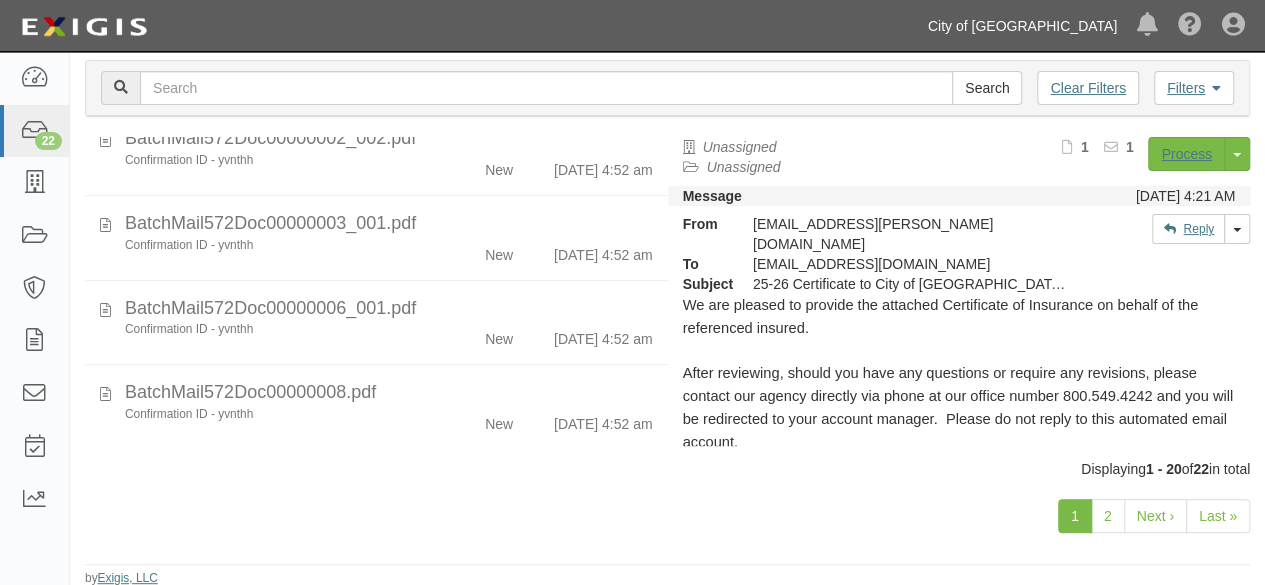 click on "City of [GEOGRAPHIC_DATA]" at bounding box center (1022, 26) 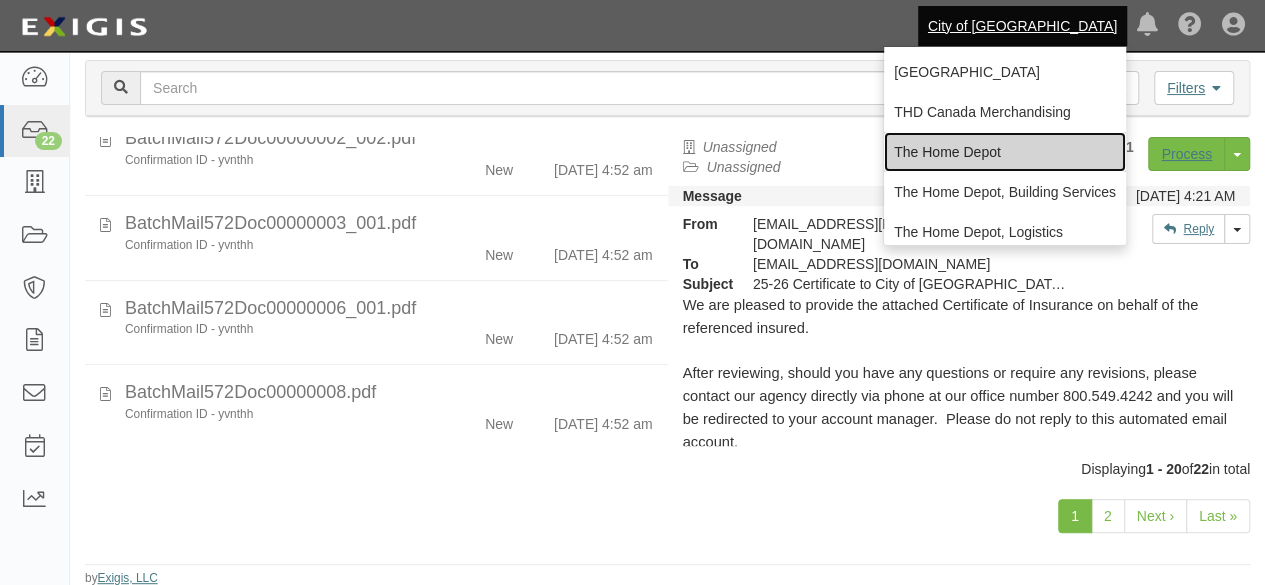 click on "The Home Depot" at bounding box center (1005, 152) 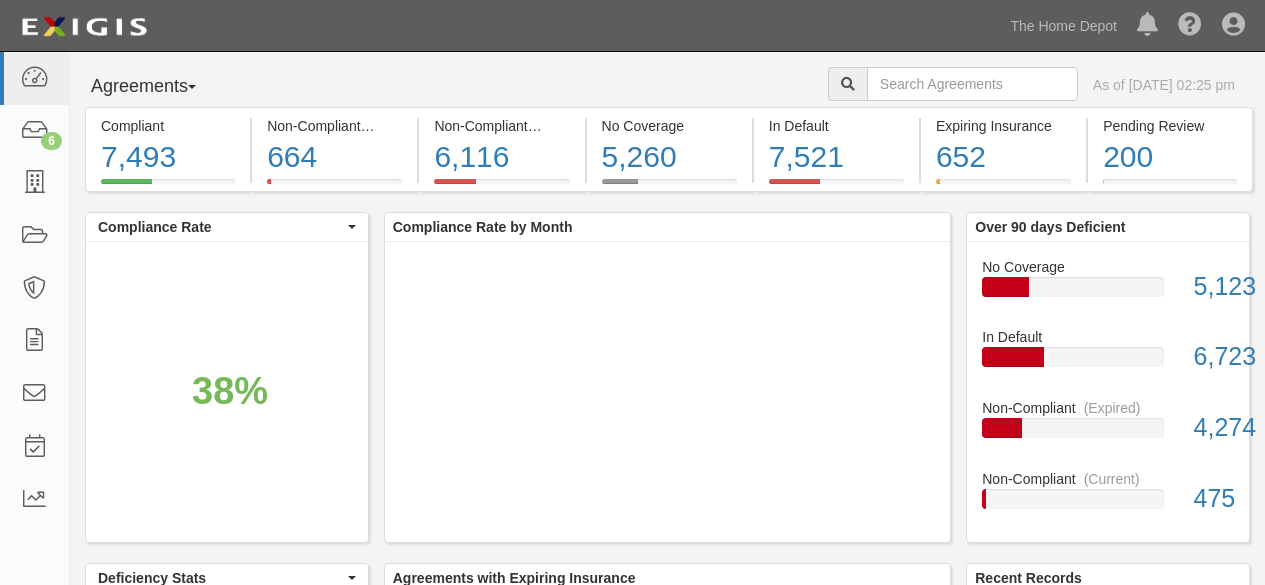scroll, scrollTop: 0, scrollLeft: 0, axis: both 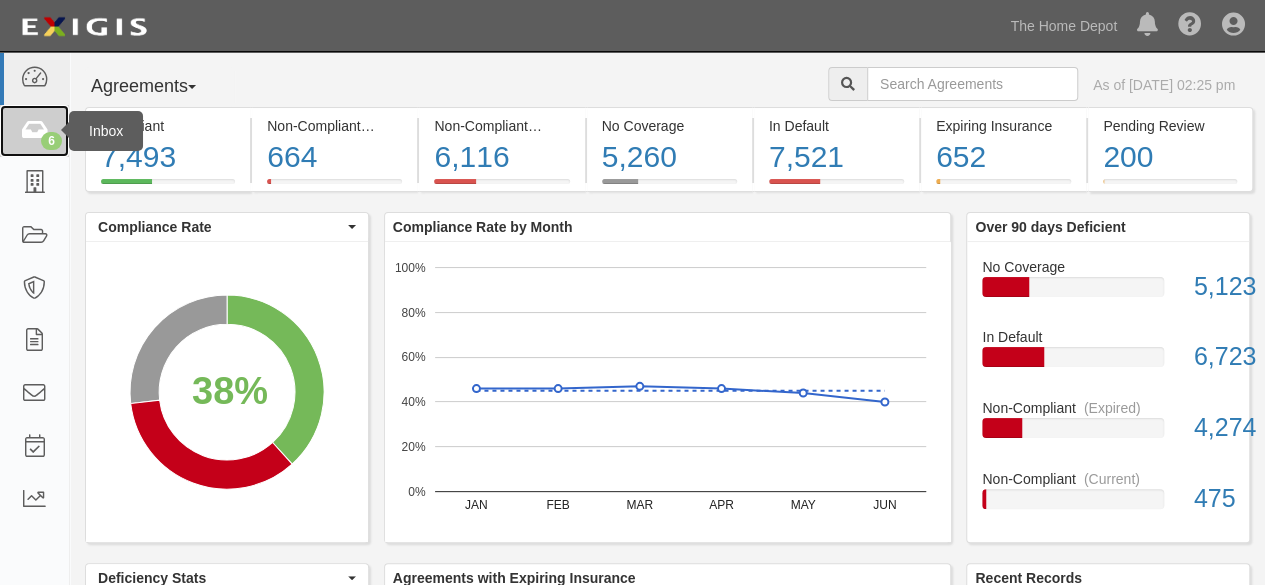 click on "6" at bounding box center (51, 141) 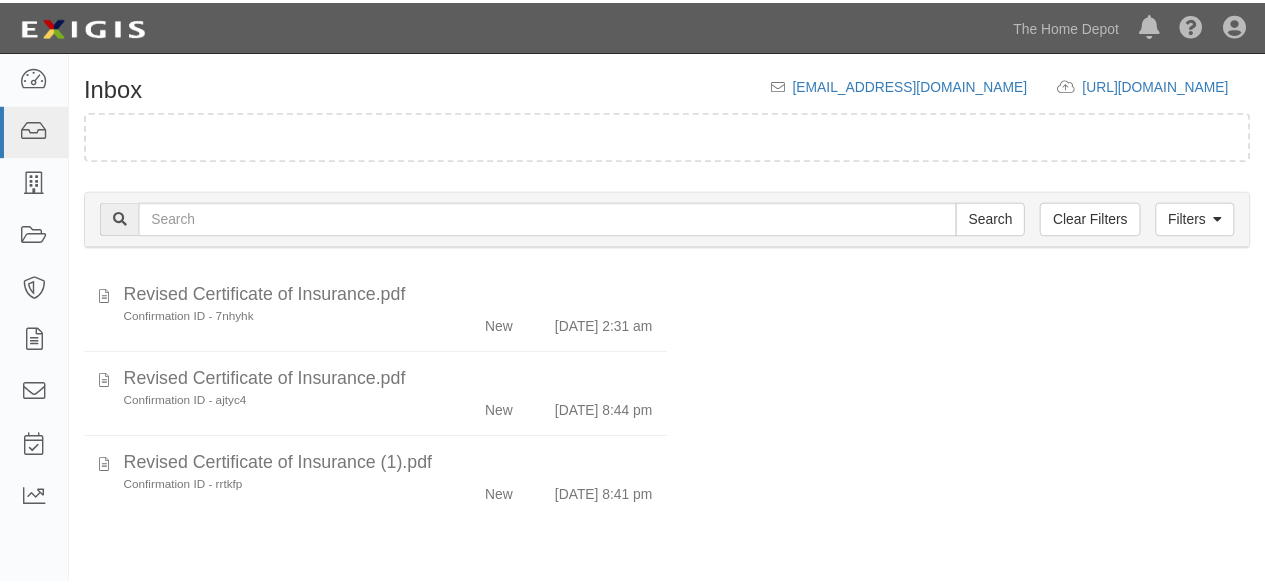 scroll, scrollTop: 0, scrollLeft: 0, axis: both 